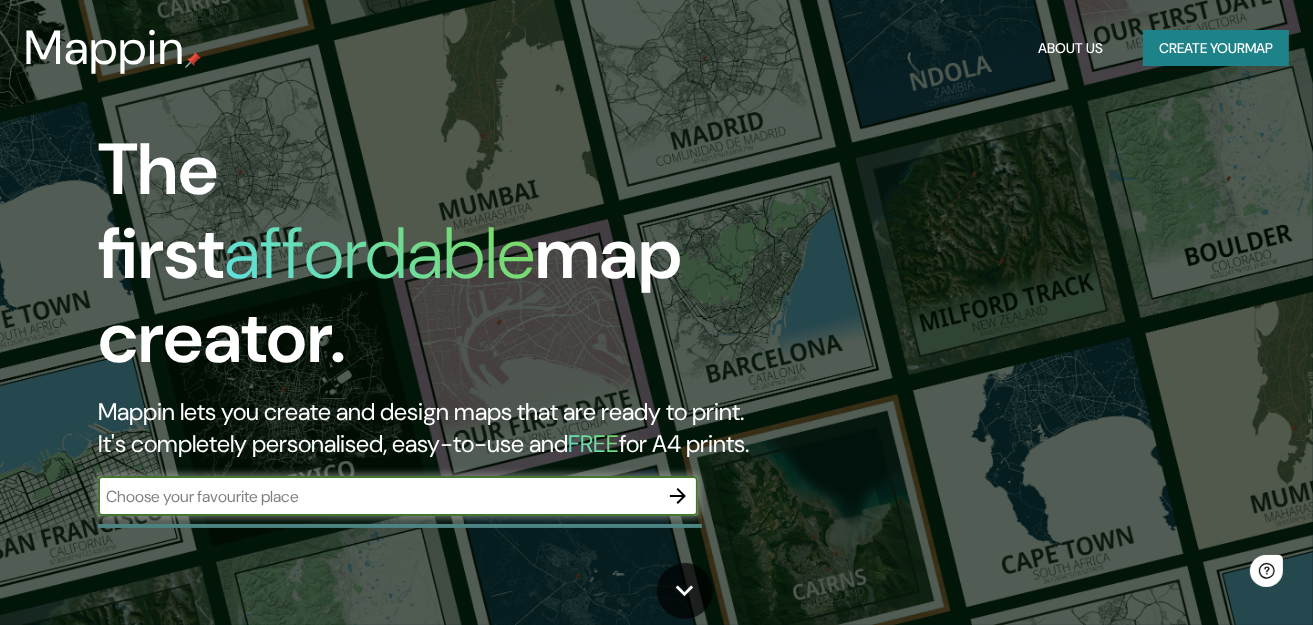 scroll, scrollTop: 0, scrollLeft: 0, axis: both 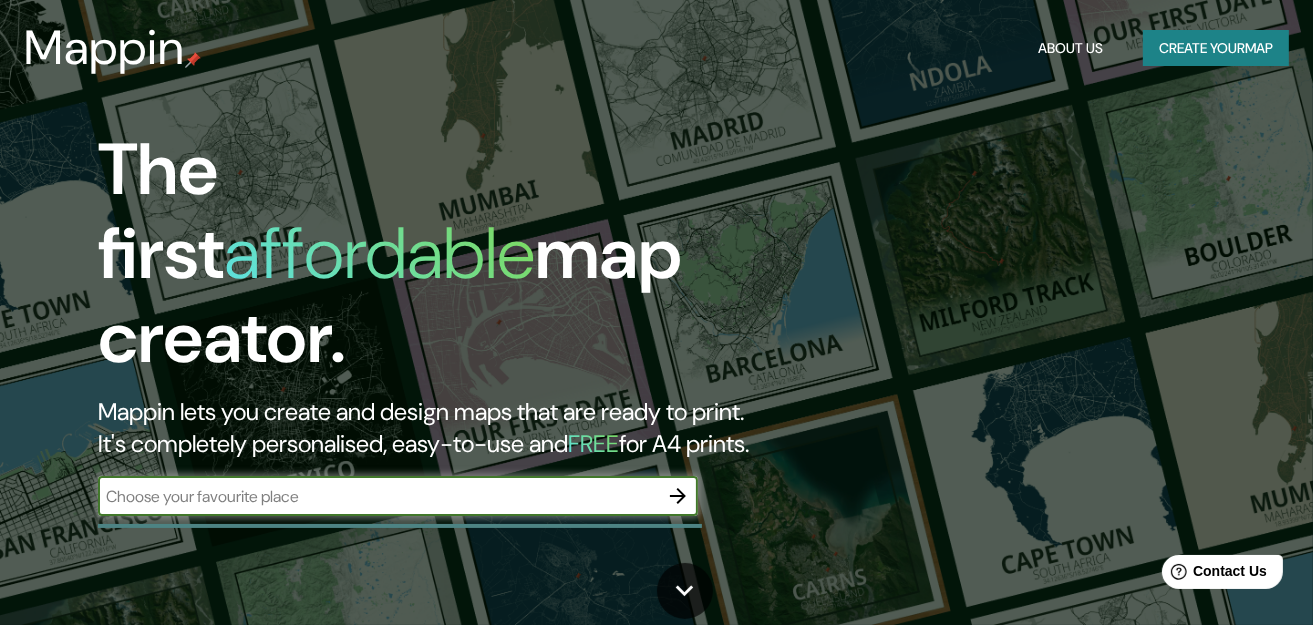 click at bounding box center [378, 496] 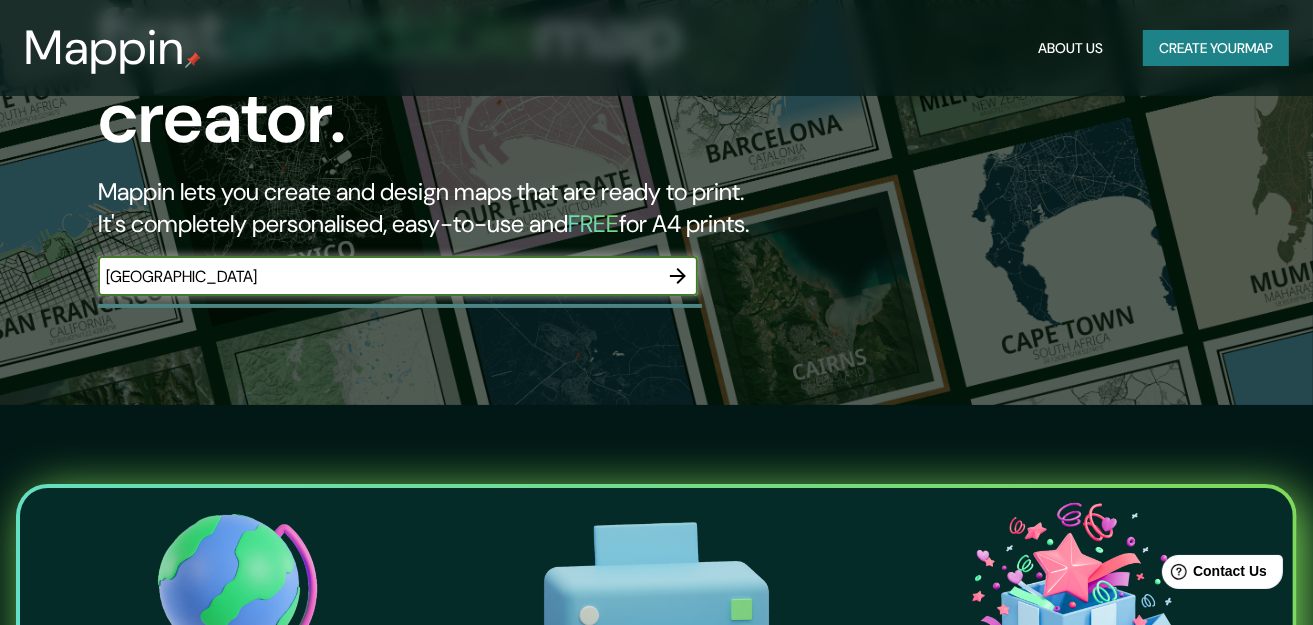 scroll, scrollTop: 300, scrollLeft: 0, axis: vertical 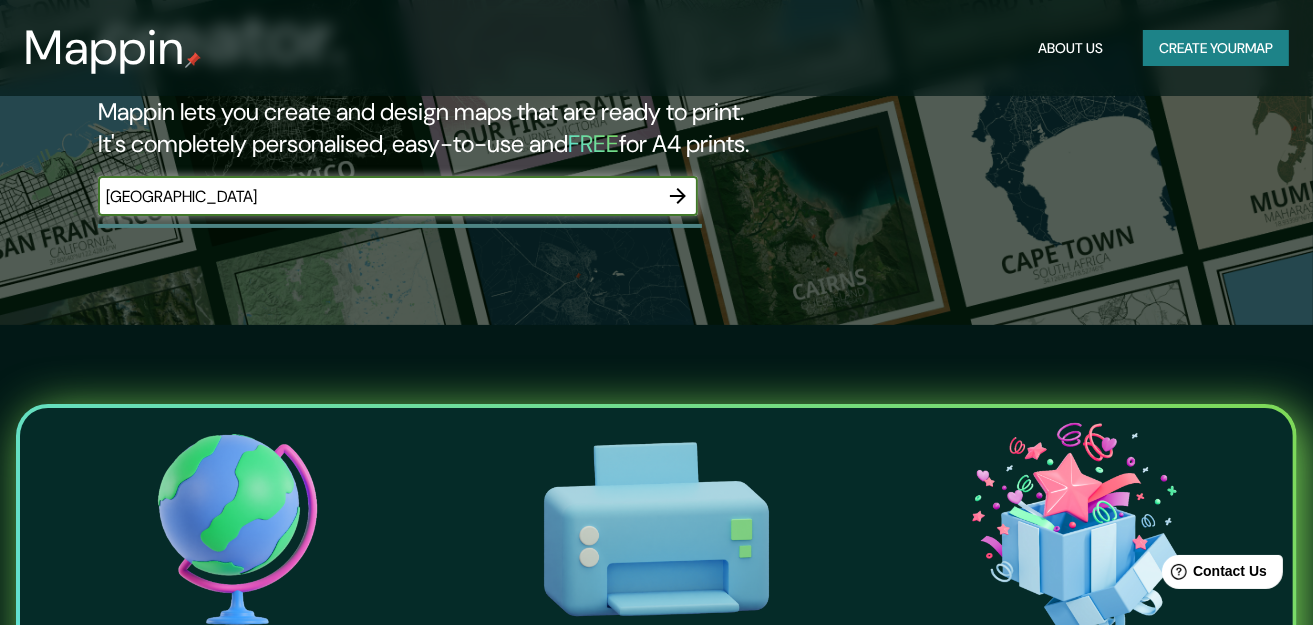 click 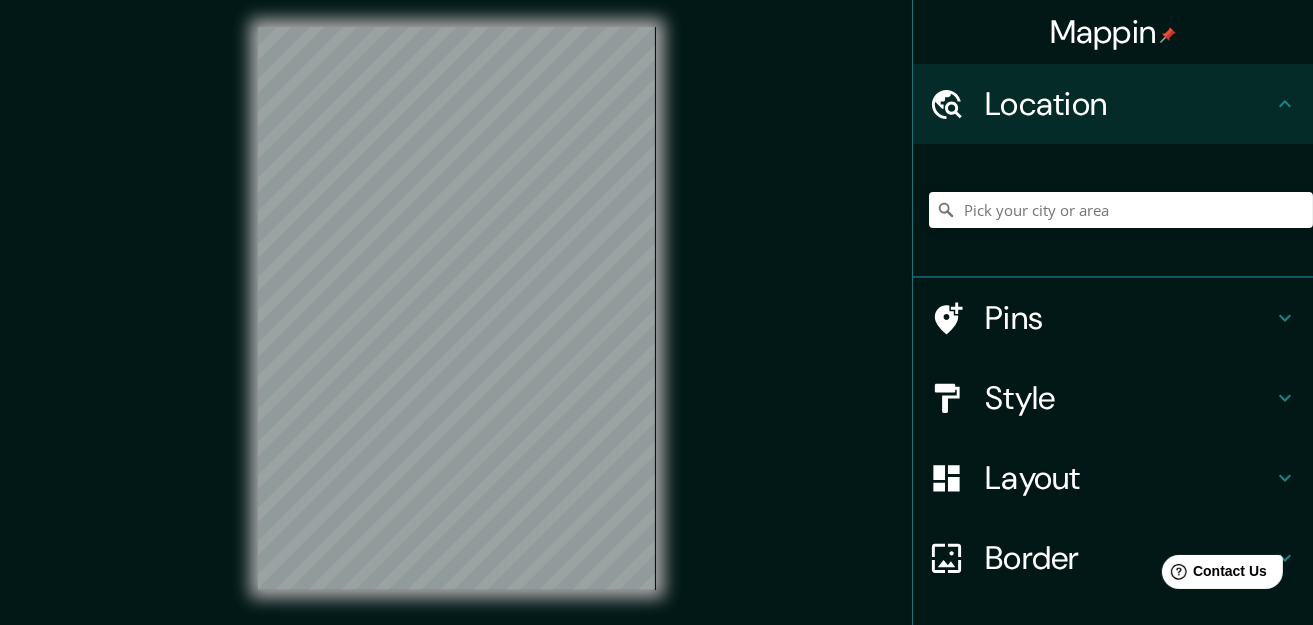scroll, scrollTop: 0, scrollLeft: 0, axis: both 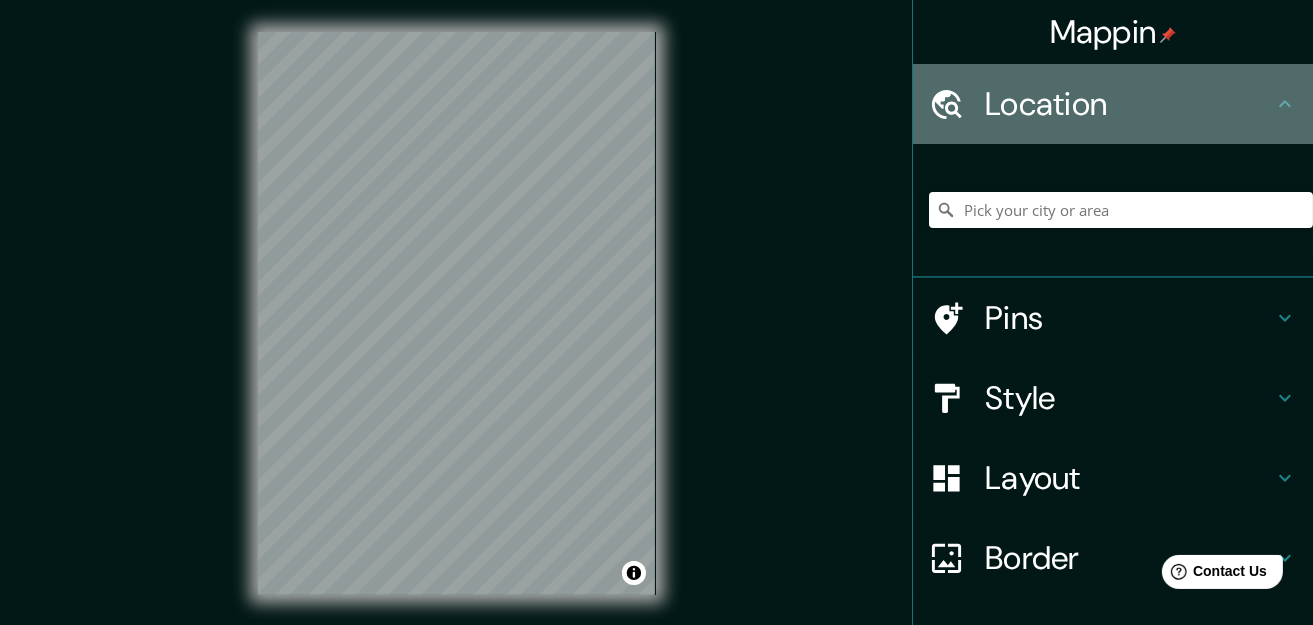 click on "Location" at bounding box center [1129, 104] 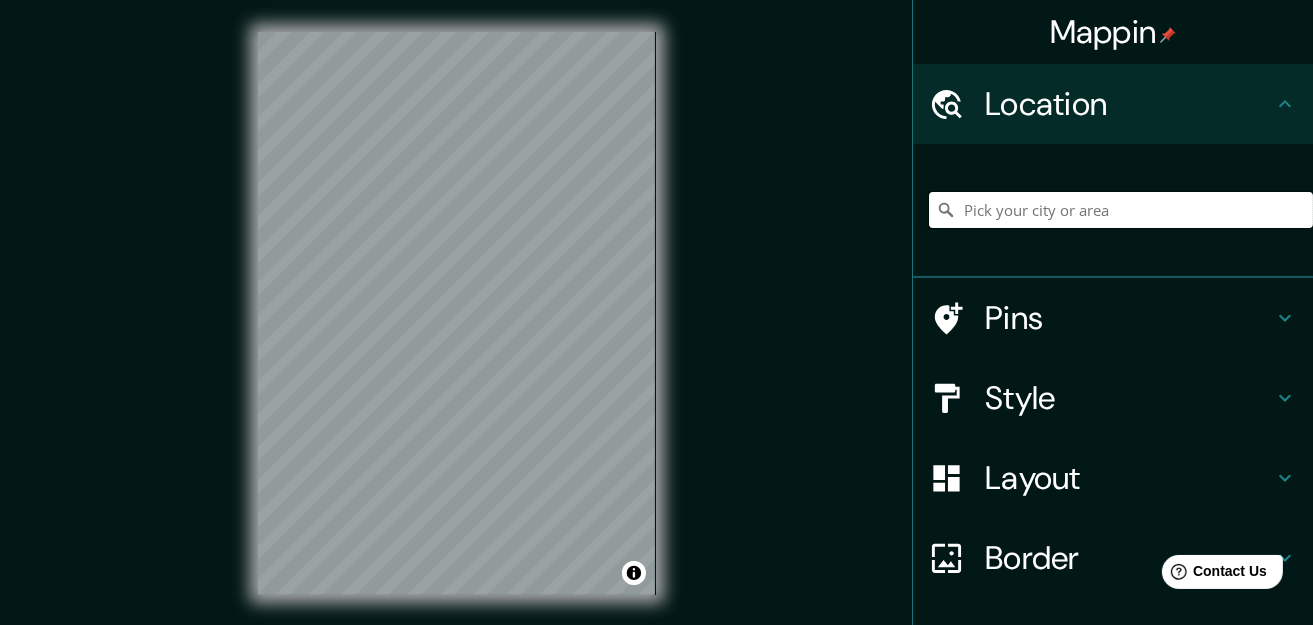 click at bounding box center (1121, 210) 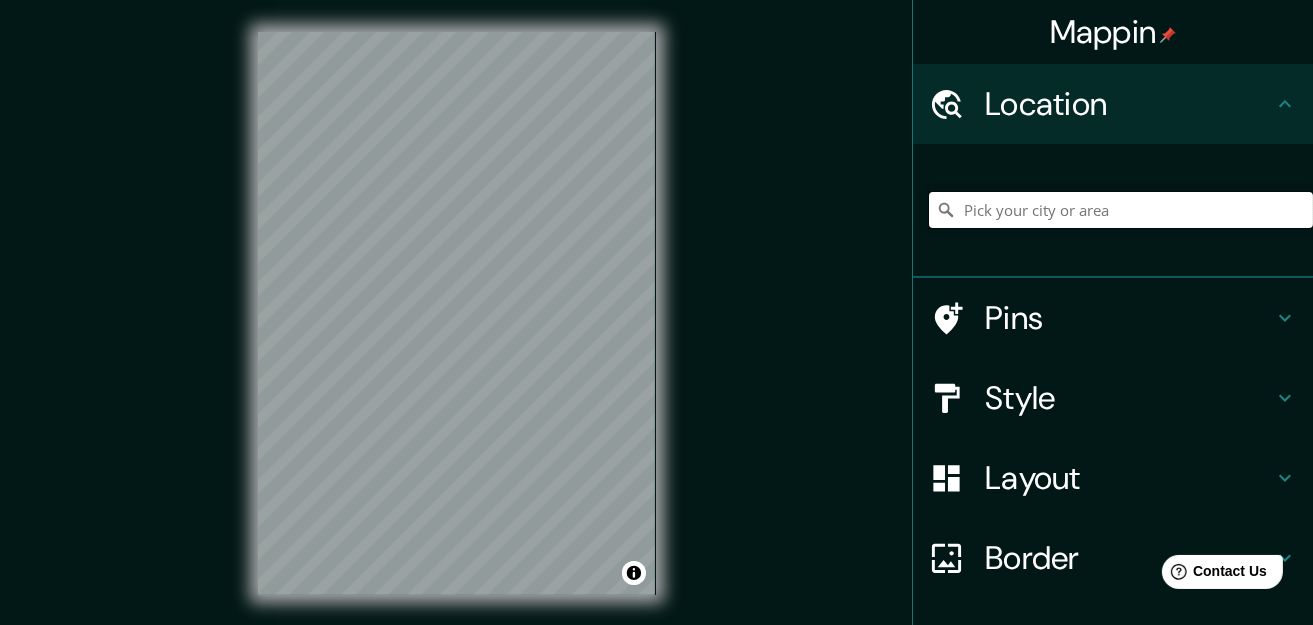 click at bounding box center (1121, 210) 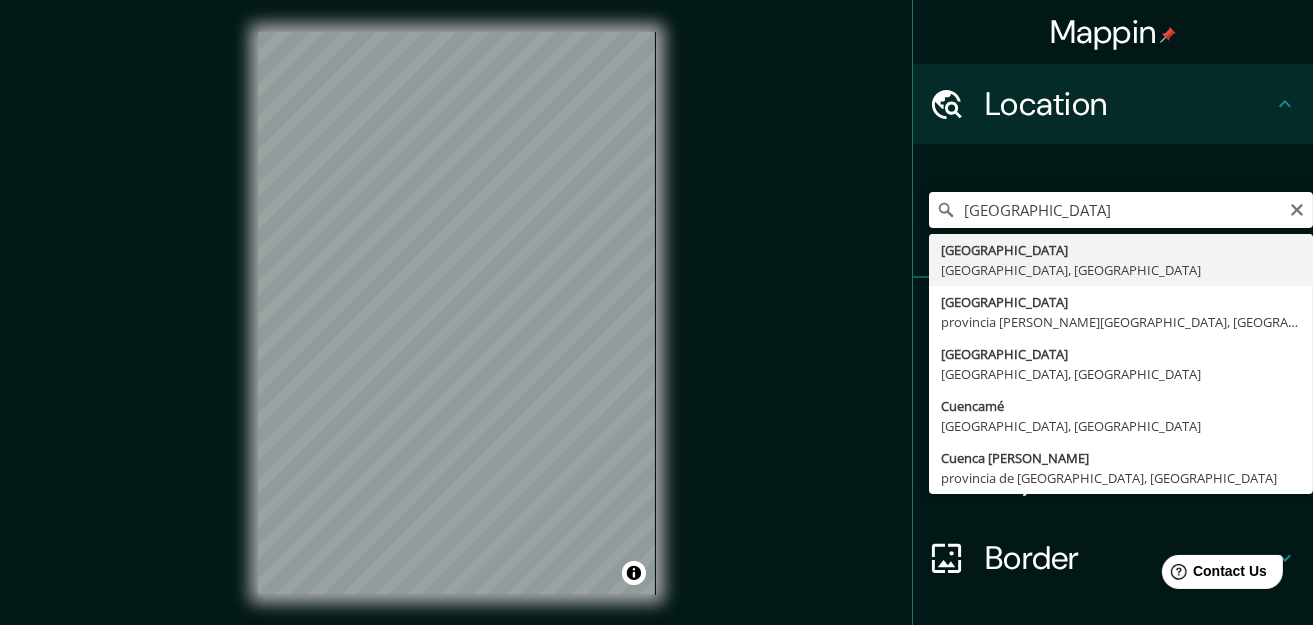type on "[GEOGRAPHIC_DATA], [GEOGRAPHIC_DATA], [GEOGRAPHIC_DATA]" 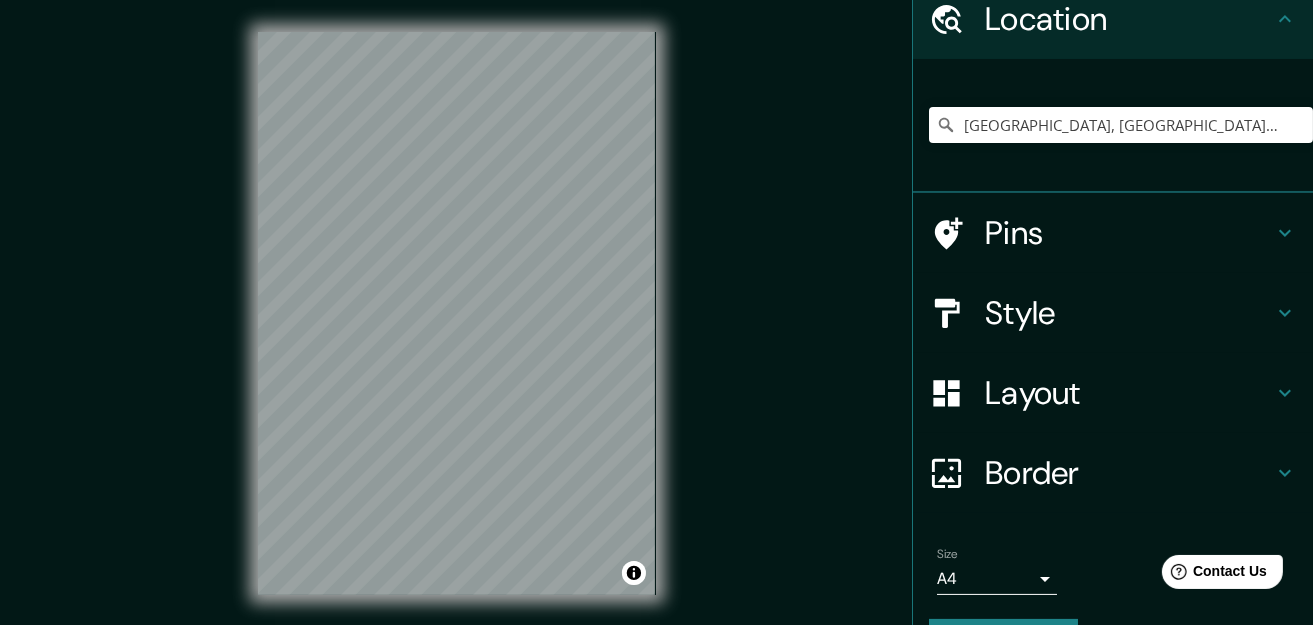 scroll, scrollTop: 137, scrollLeft: 0, axis: vertical 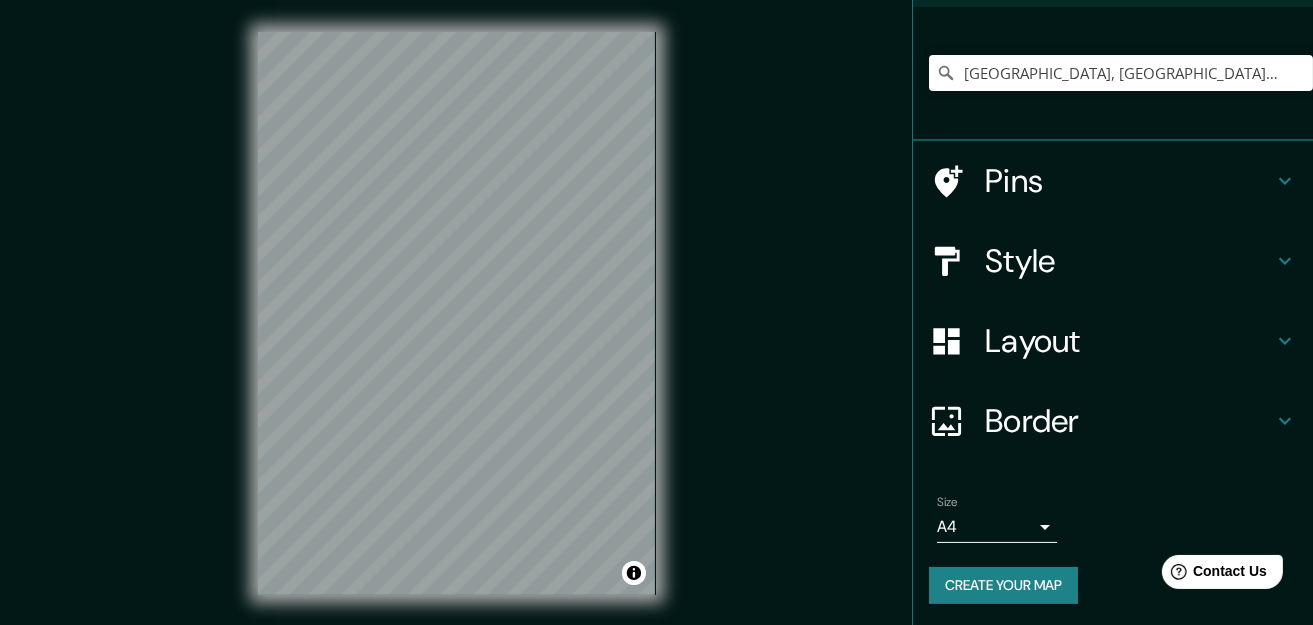 click on "Mappin Location [GEOGRAPHIC_DATA], [GEOGRAPHIC_DATA], [GEOGRAPHIC_DATA] Pins Style Layout Border Choose a border.  Hint : you can make layers of the frame opaque to create some cool effects. None Simple Transparent Fancy Size A4 single Create your map © Mapbox   © OpenStreetMap   Improve this map Any problems, suggestions, or concerns please email    [EMAIL_ADDRESS][DOMAIN_NAME] . . ." at bounding box center [656, 312] 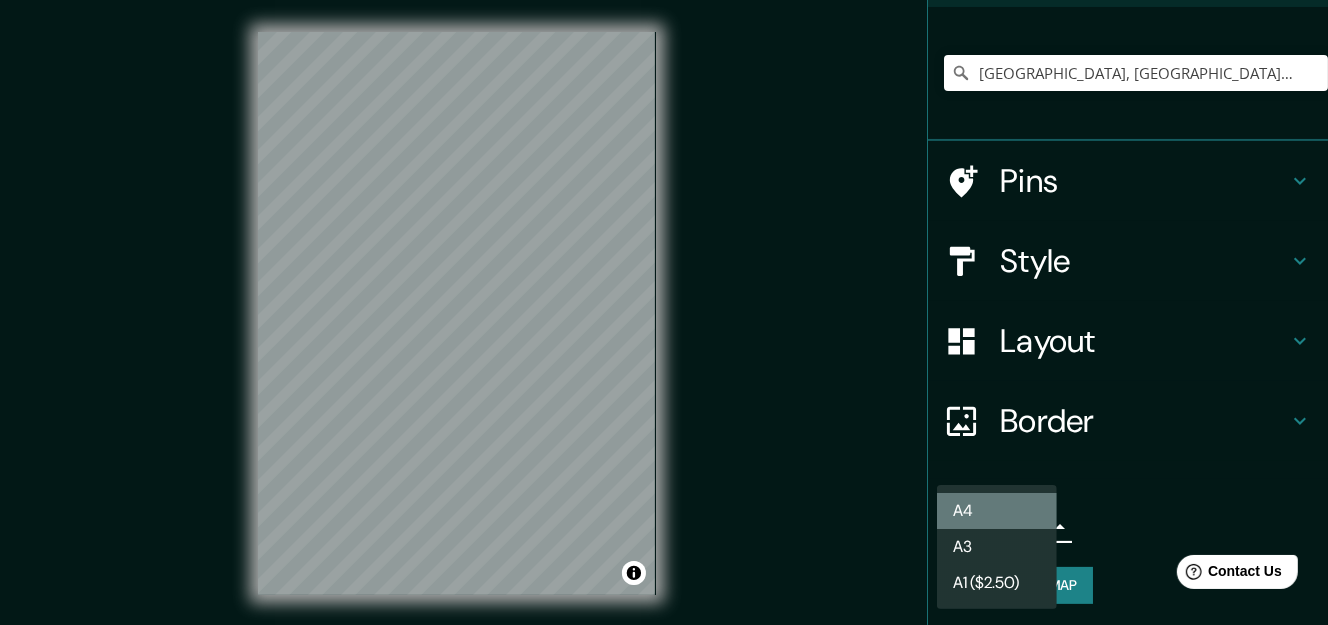 click on "A4" at bounding box center [997, 511] 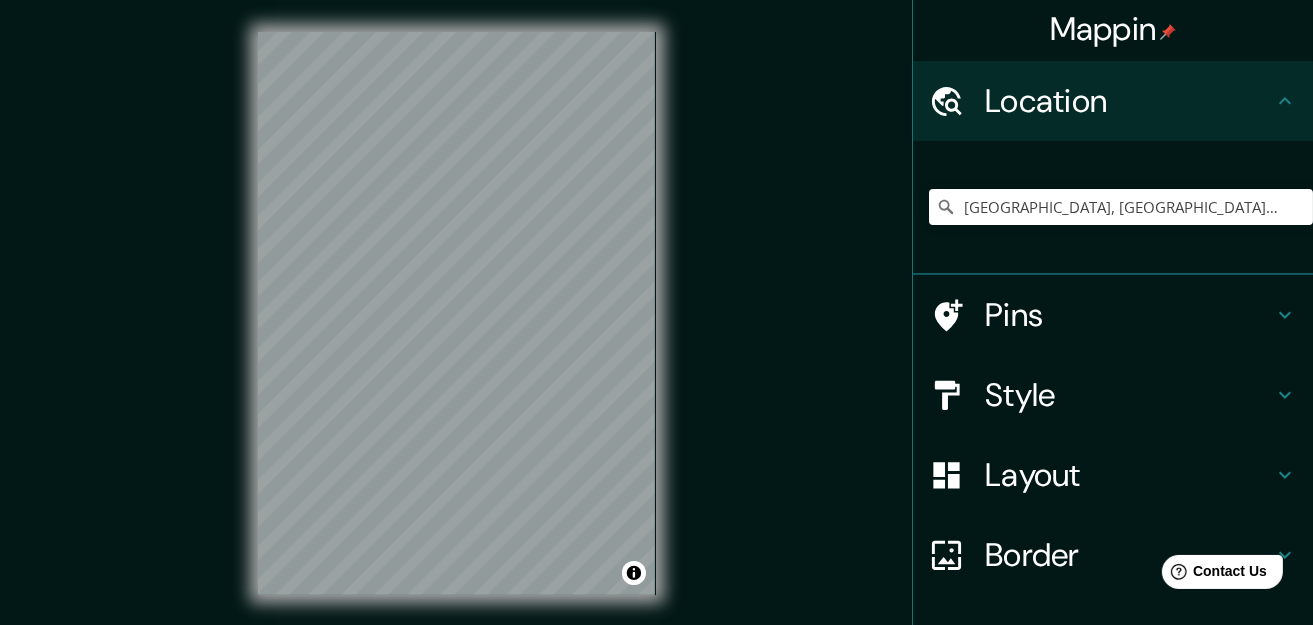 scroll, scrollTop: 0, scrollLeft: 0, axis: both 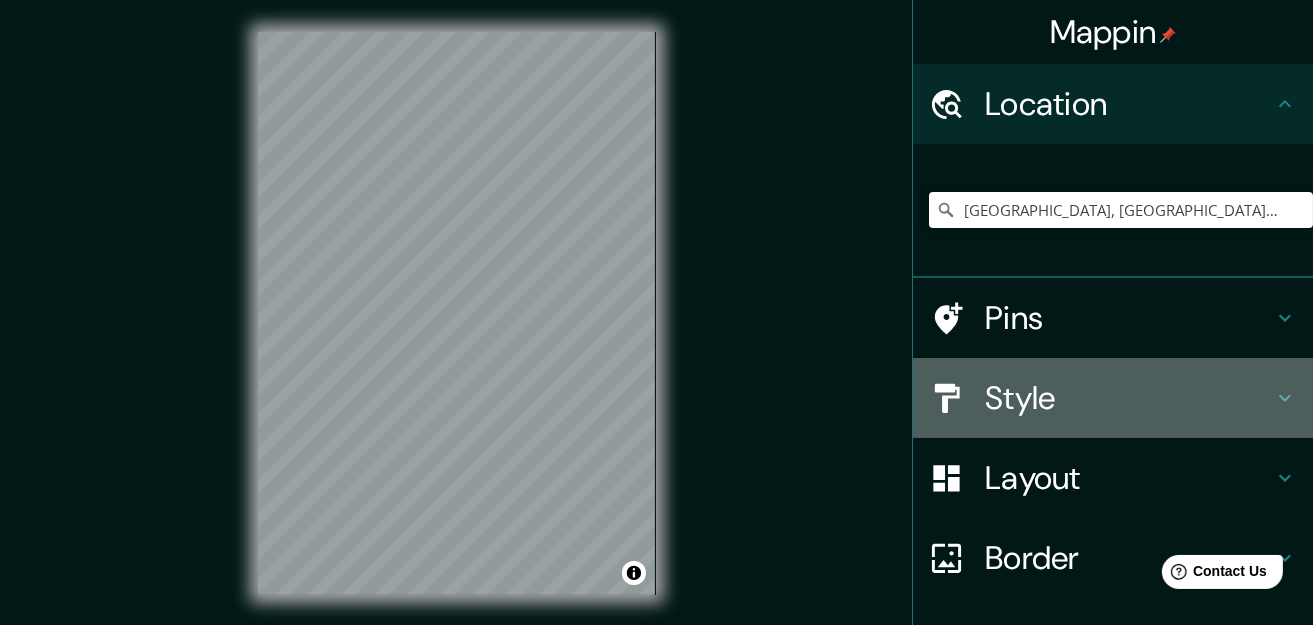 click on "Style" at bounding box center [1129, 398] 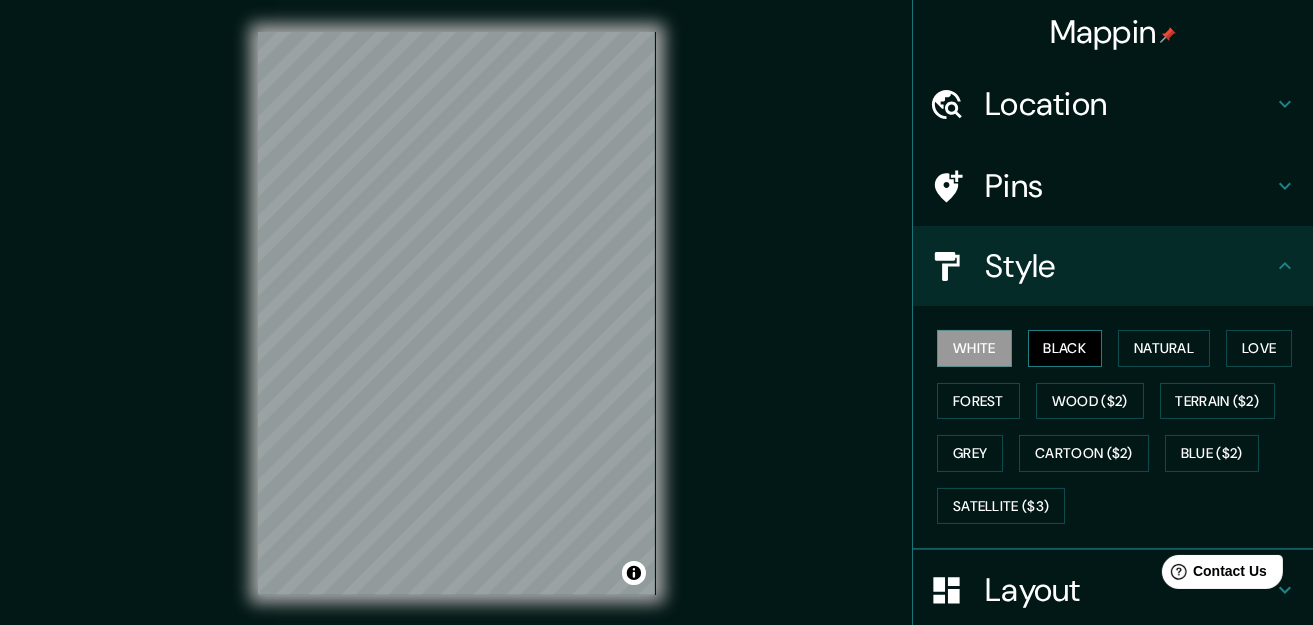 click on "Black" at bounding box center [1065, 348] 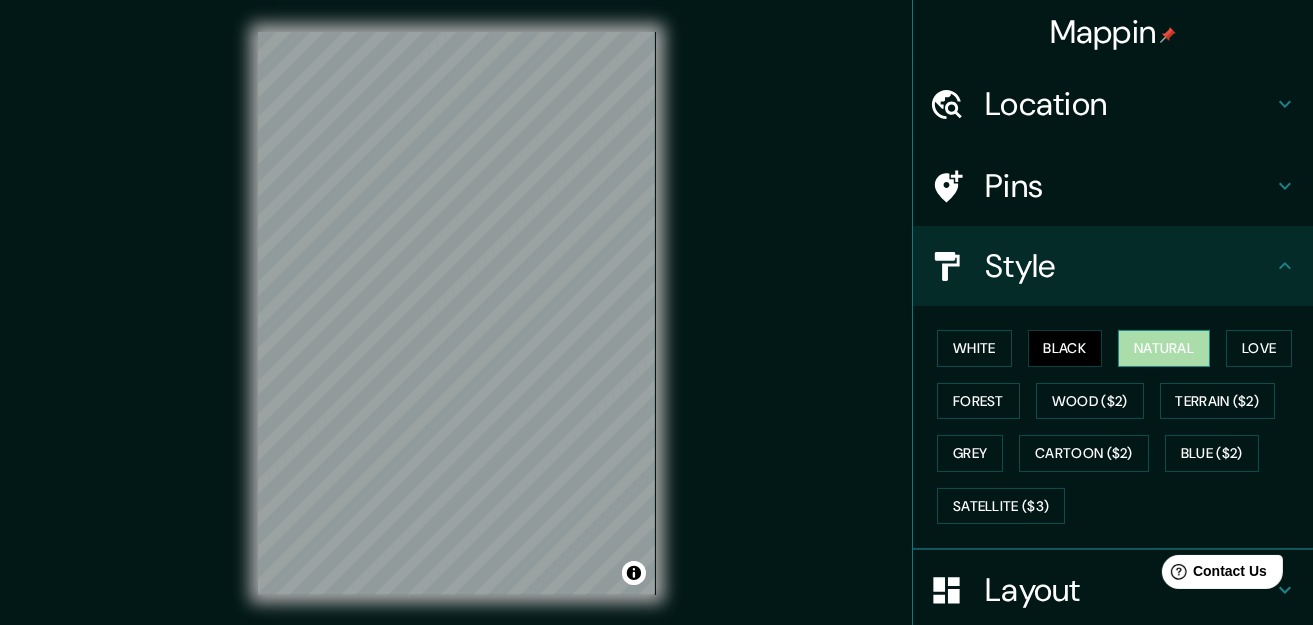 click on "Natural" at bounding box center [1164, 348] 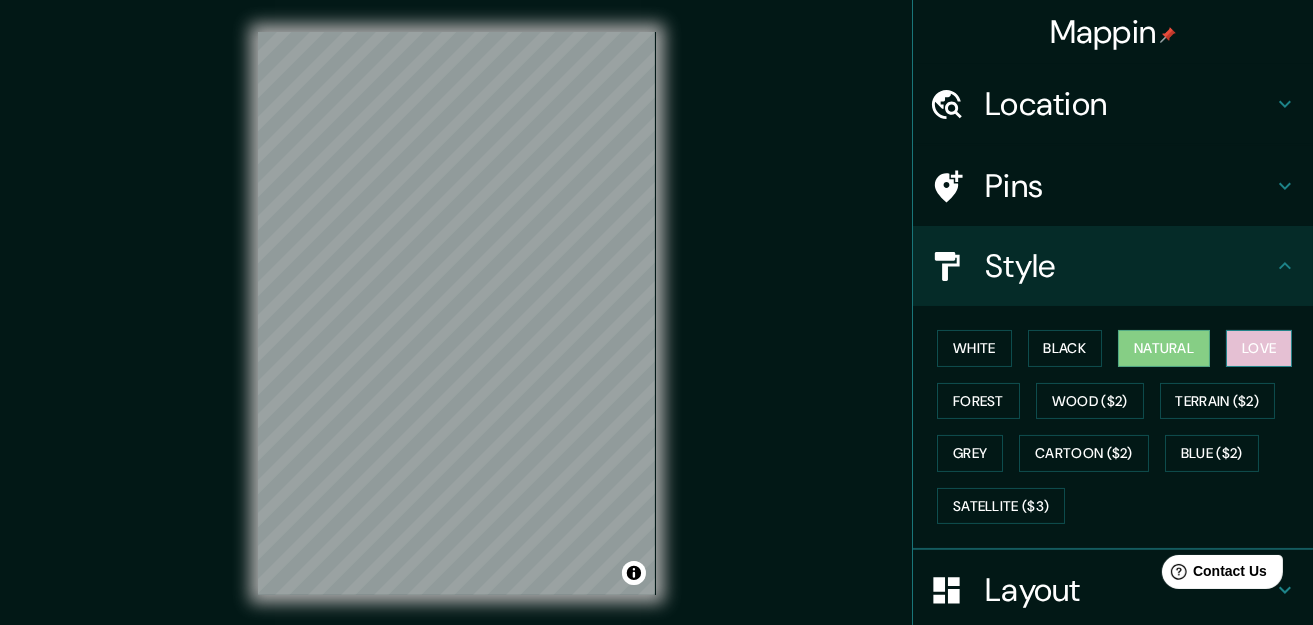 click on "Love" at bounding box center [1259, 348] 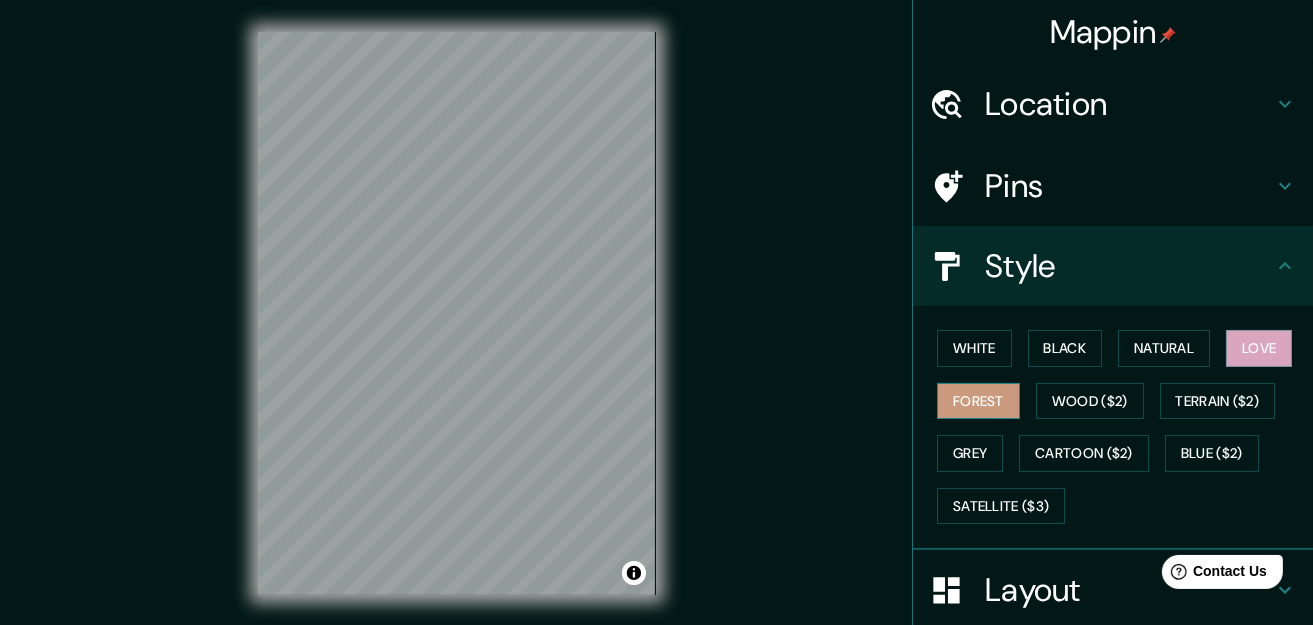 click on "Forest" at bounding box center [978, 401] 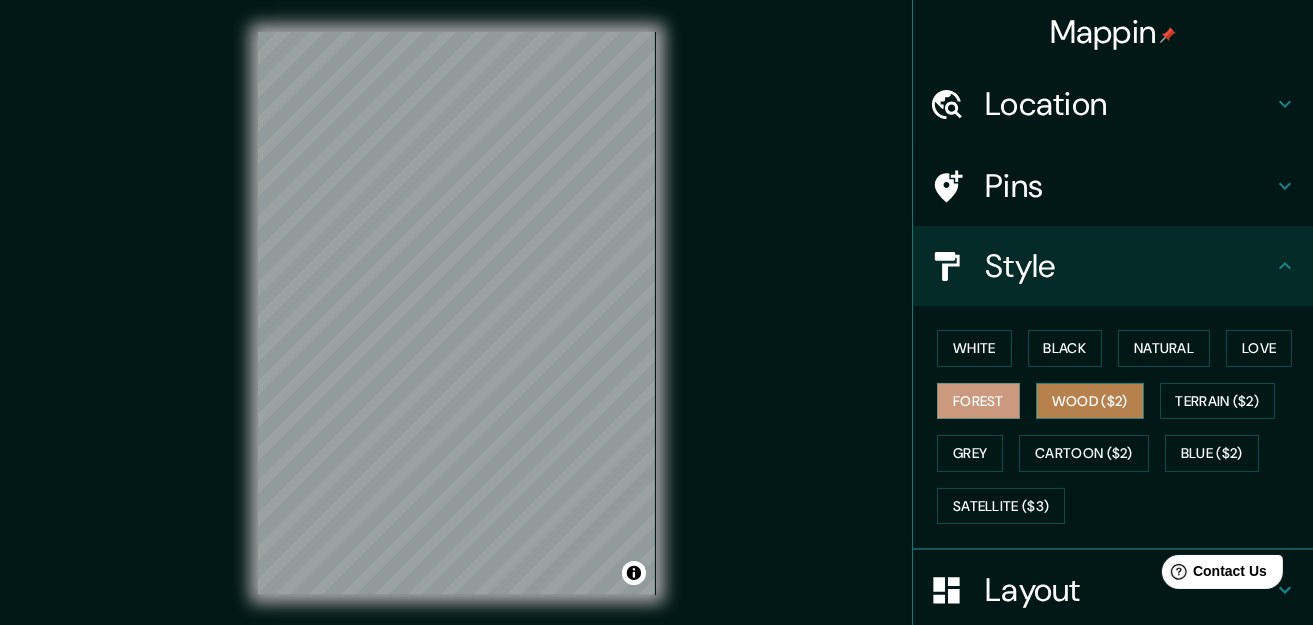 click on "Wood ($2)" at bounding box center [1090, 401] 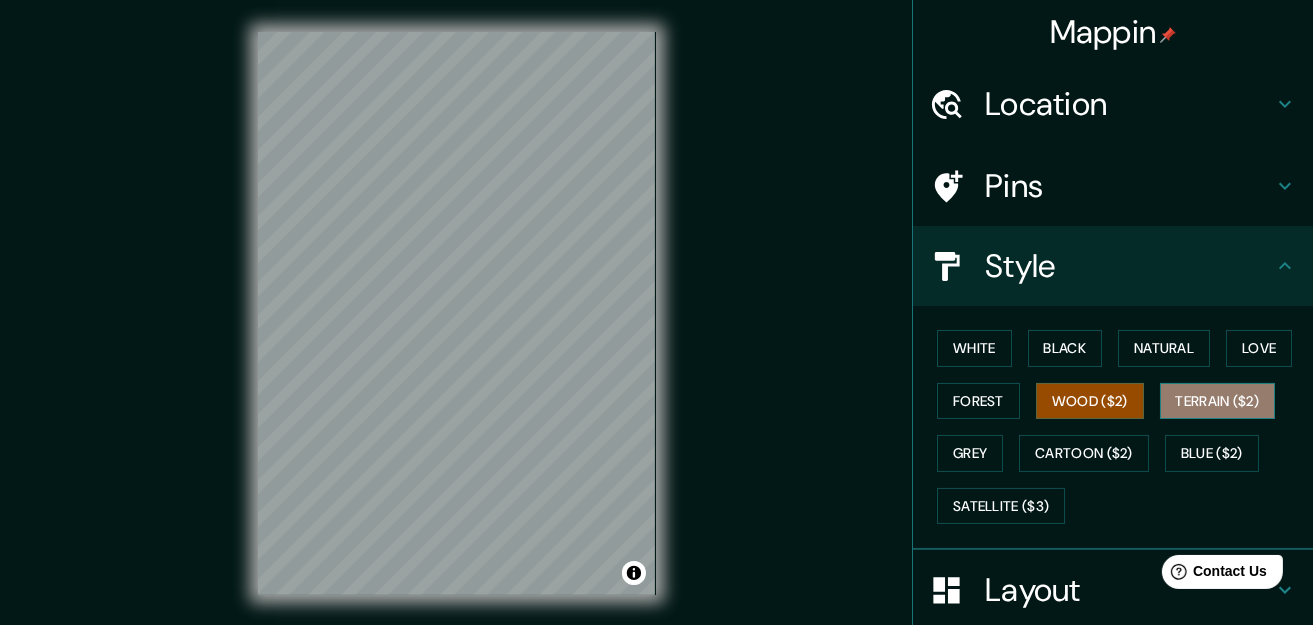 click on "Terrain ($2)" at bounding box center [1218, 401] 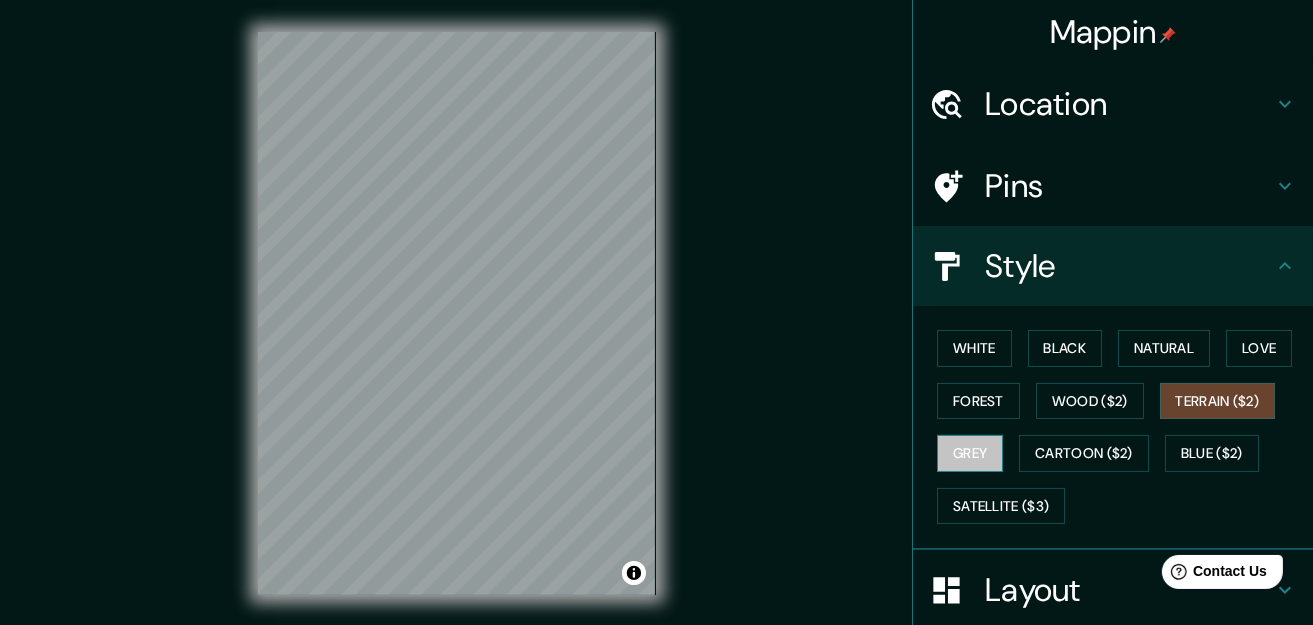 click on "Grey" at bounding box center [970, 453] 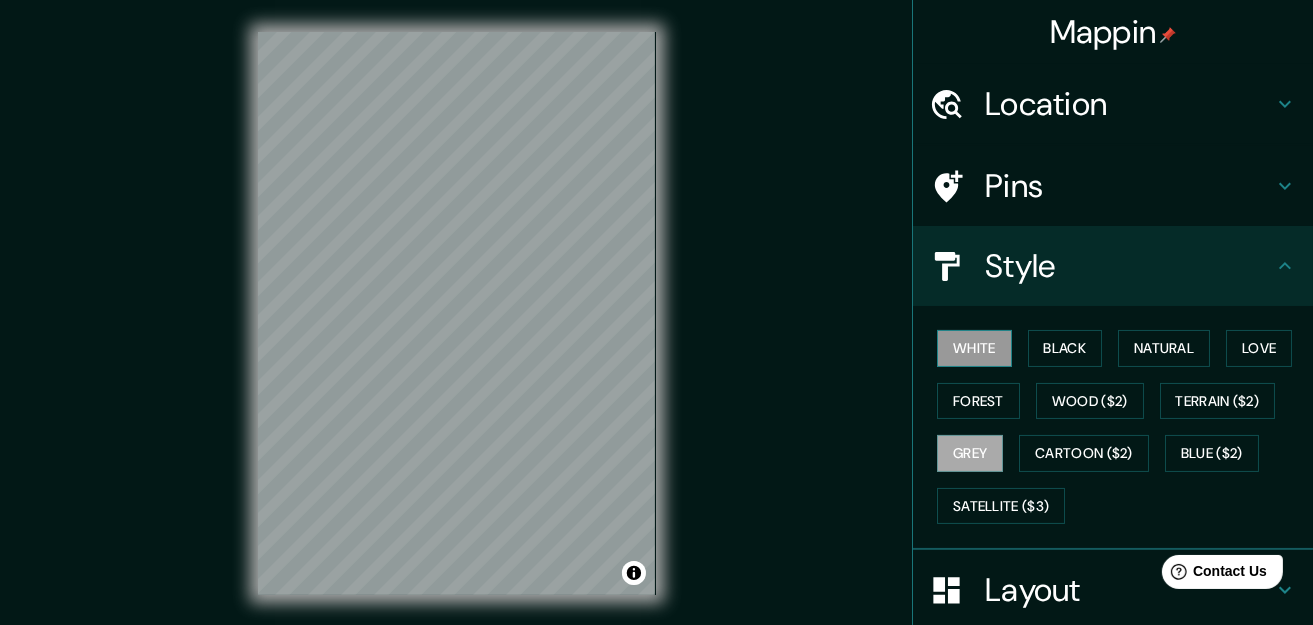 click on "White" at bounding box center [974, 348] 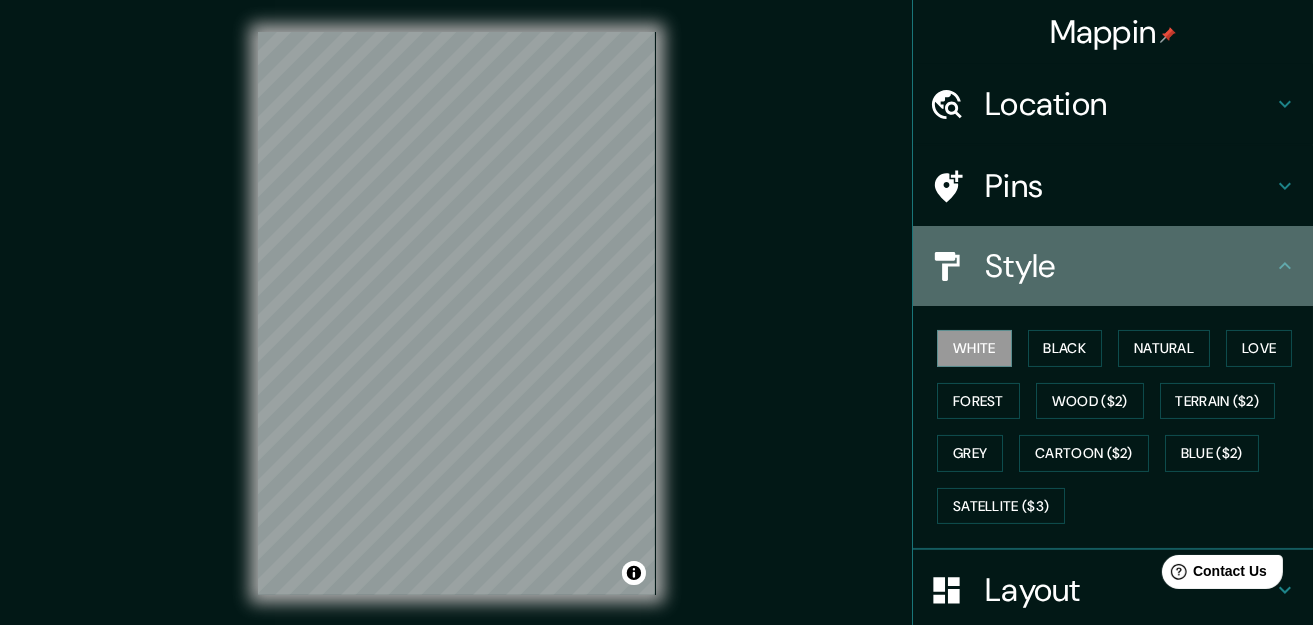 click on "Style" at bounding box center (1129, 266) 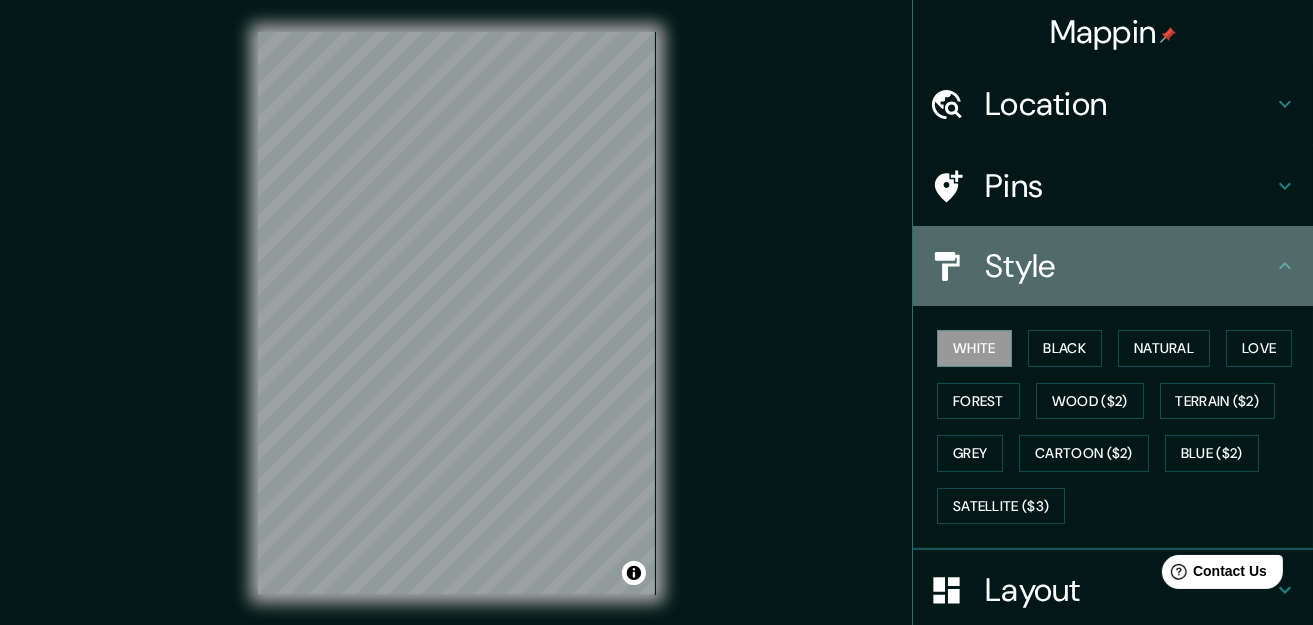 click on "Style" at bounding box center (1113, 266) 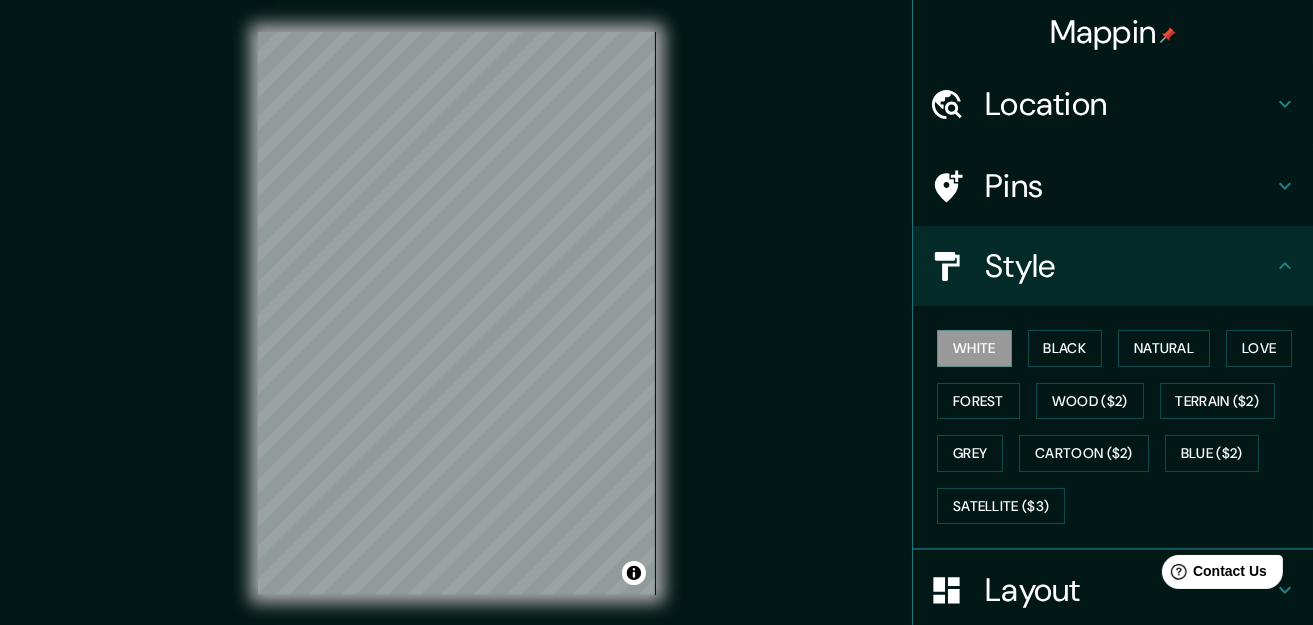 click 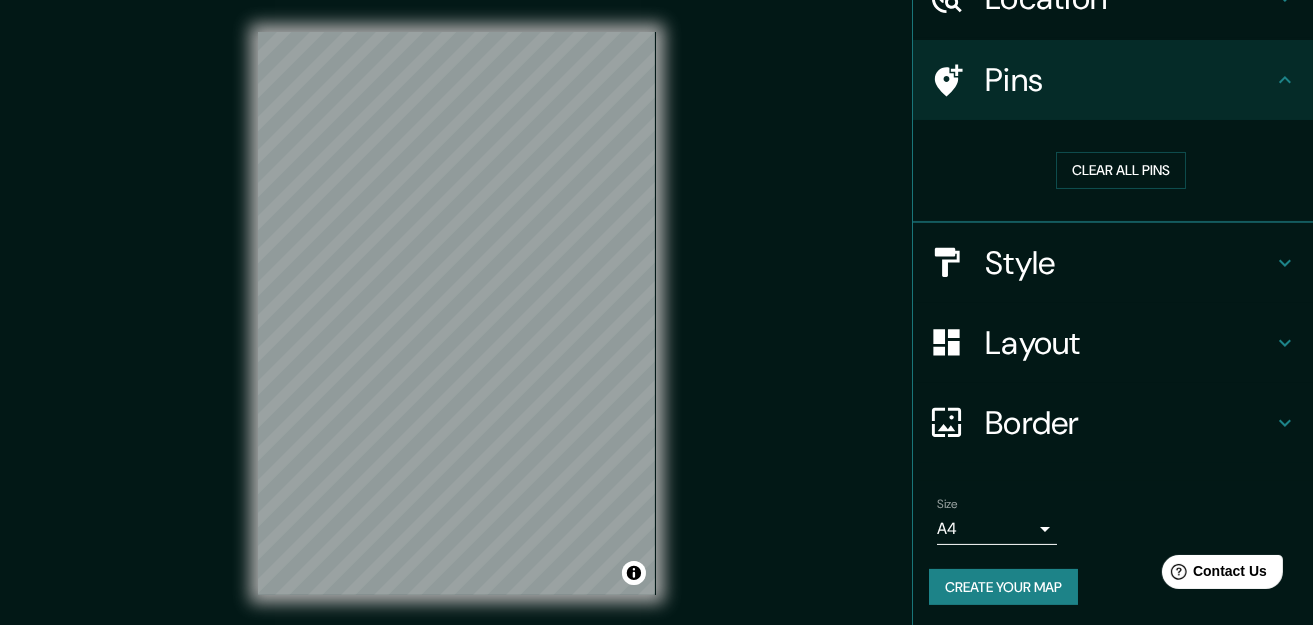 click on "Layout" at bounding box center [1129, 343] 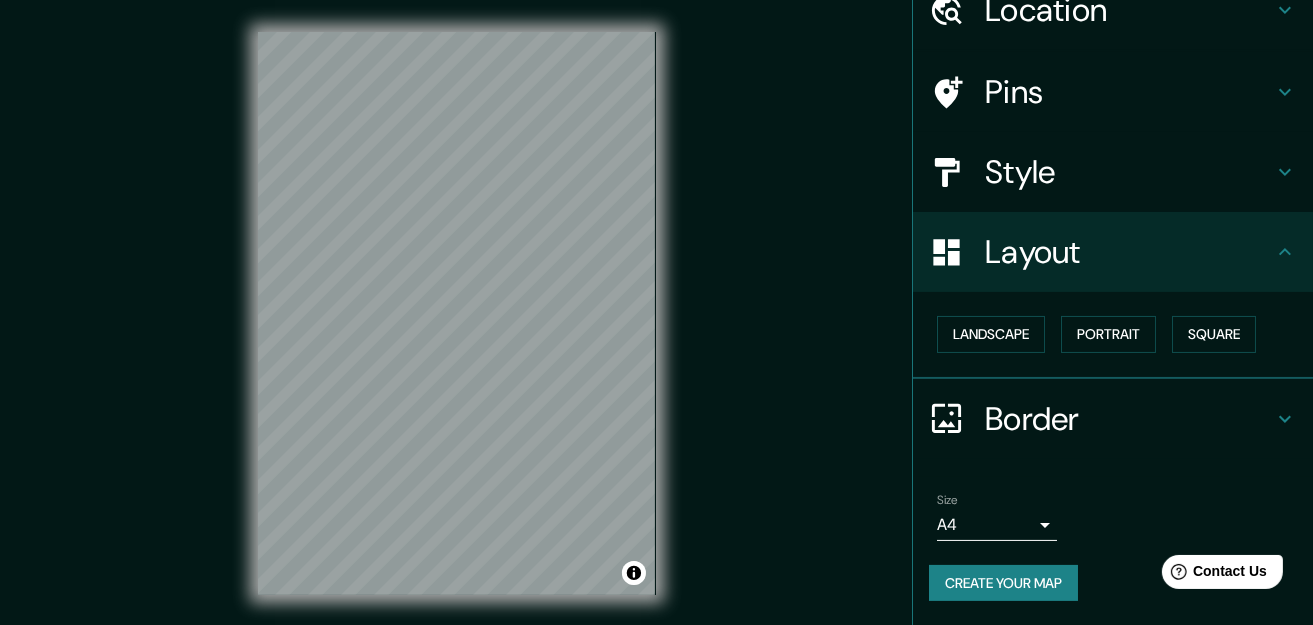 scroll, scrollTop: 90, scrollLeft: 0, axis: vertical 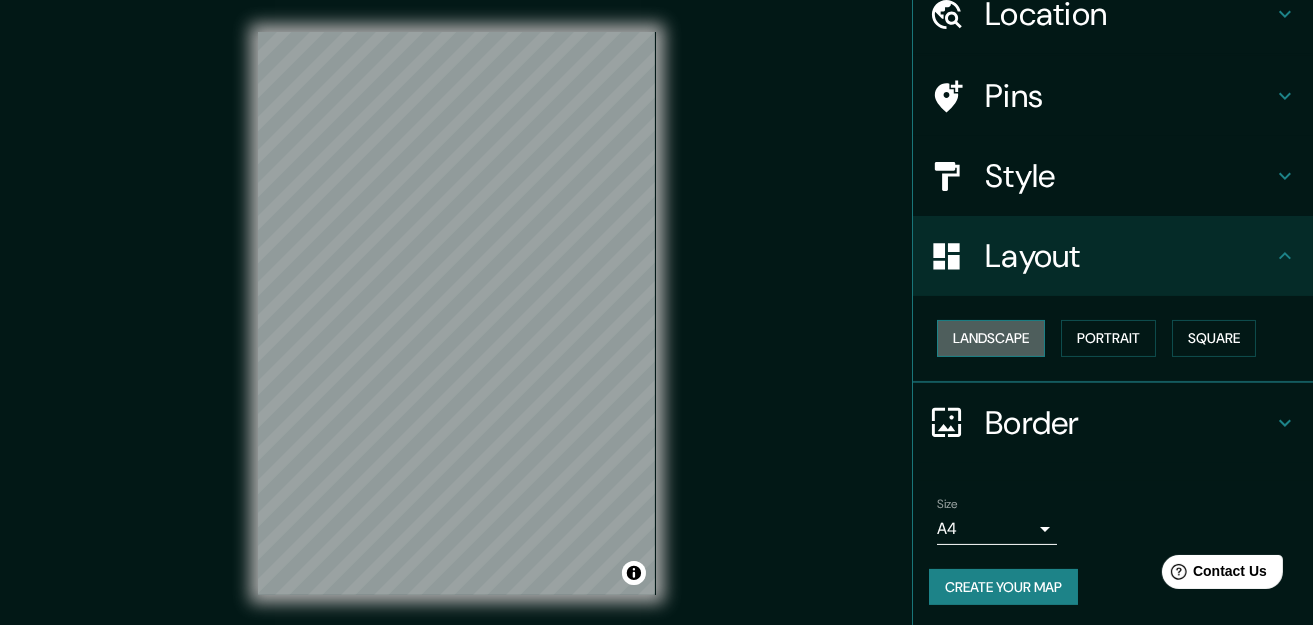 click on "Landscape" at bounding box center (991, 338) 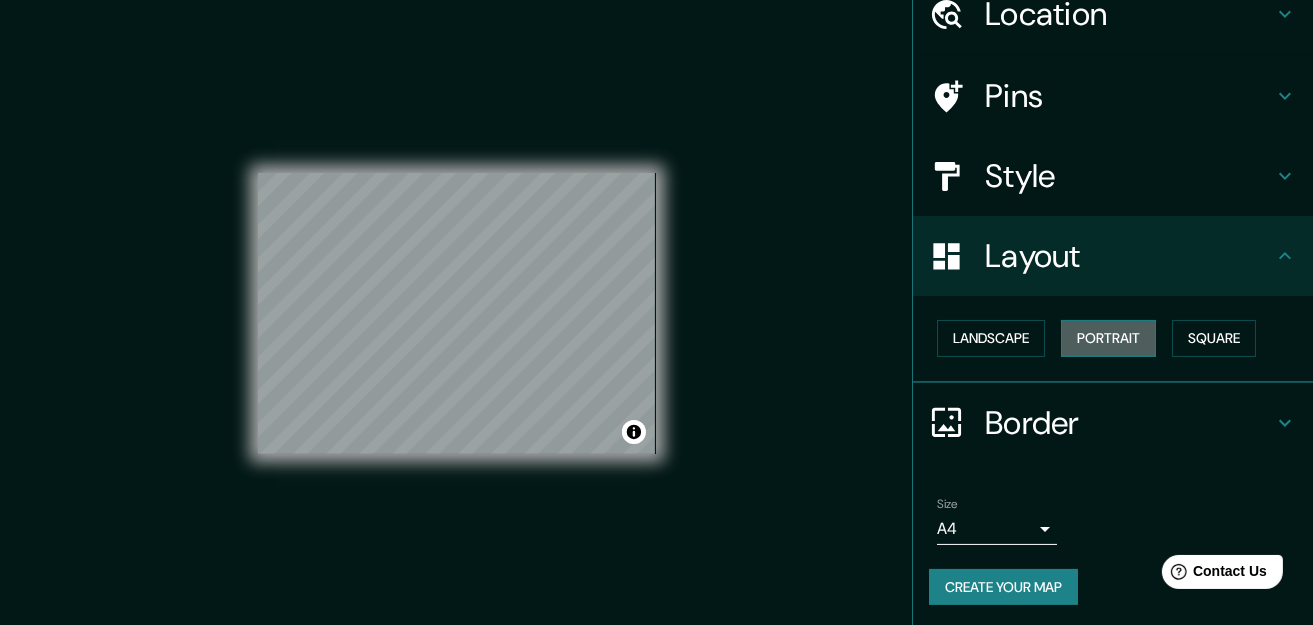 click on "Portrait" at bounding box center (1108, 338) 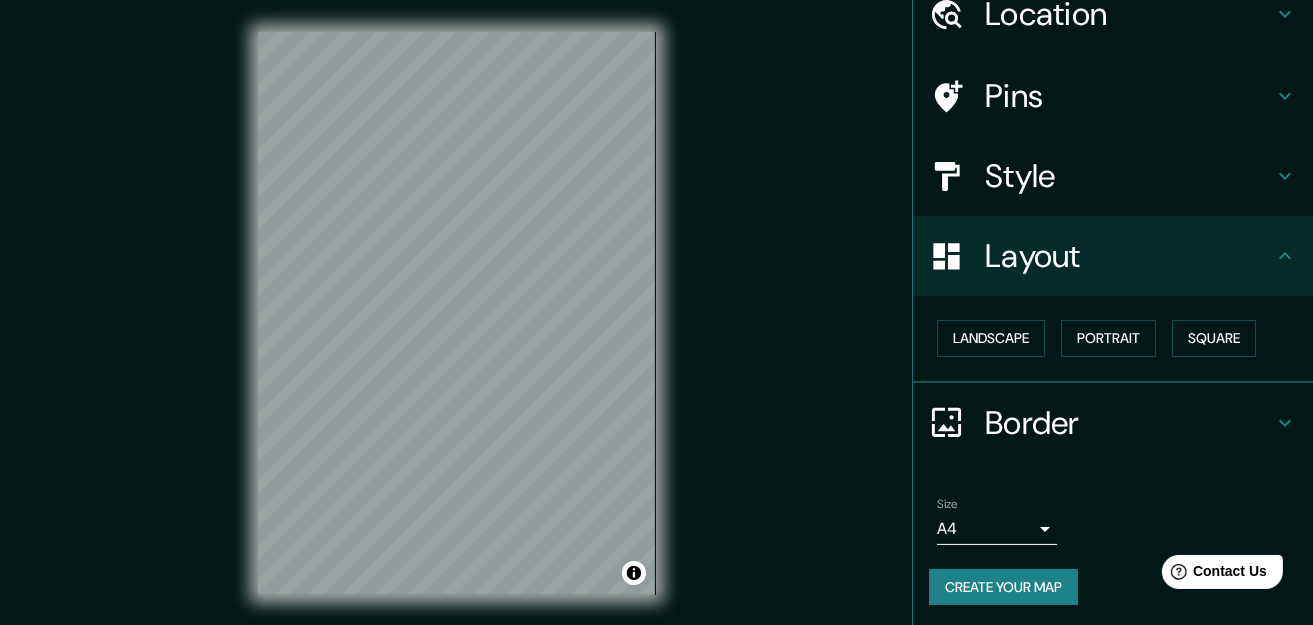 click on "Landscape [GEOGRAPHIC_DATA]" at bounding box center [1121, 338] 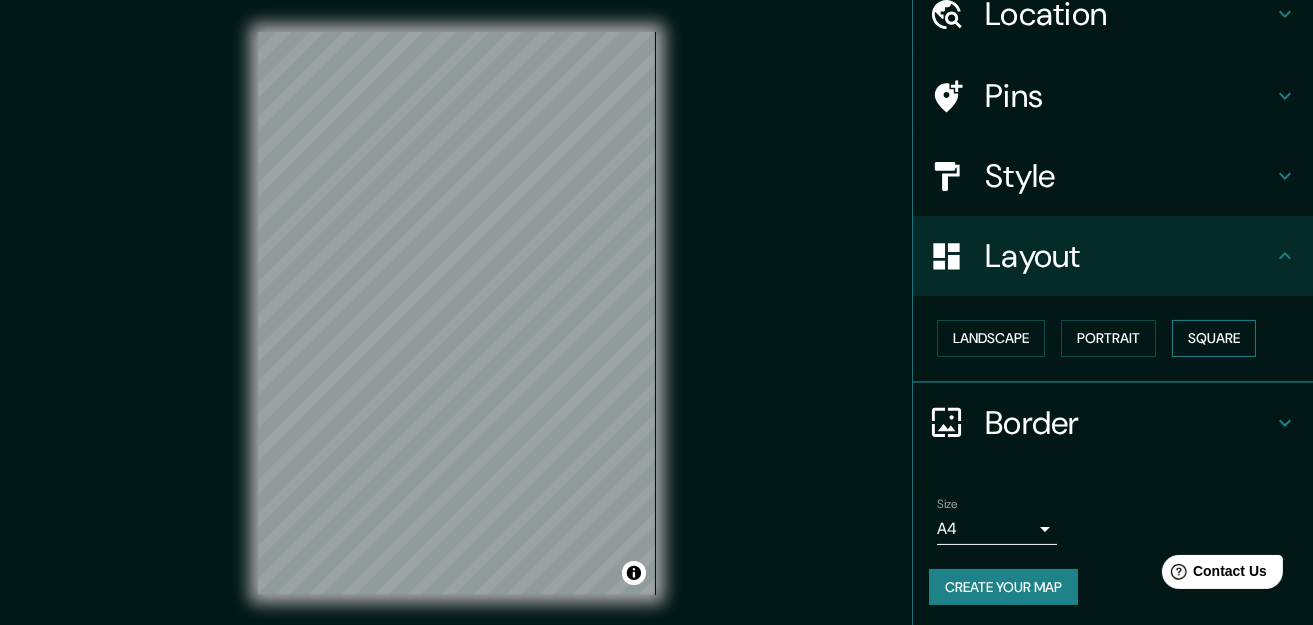 click on "Square" at bounding box center (1214, 338) 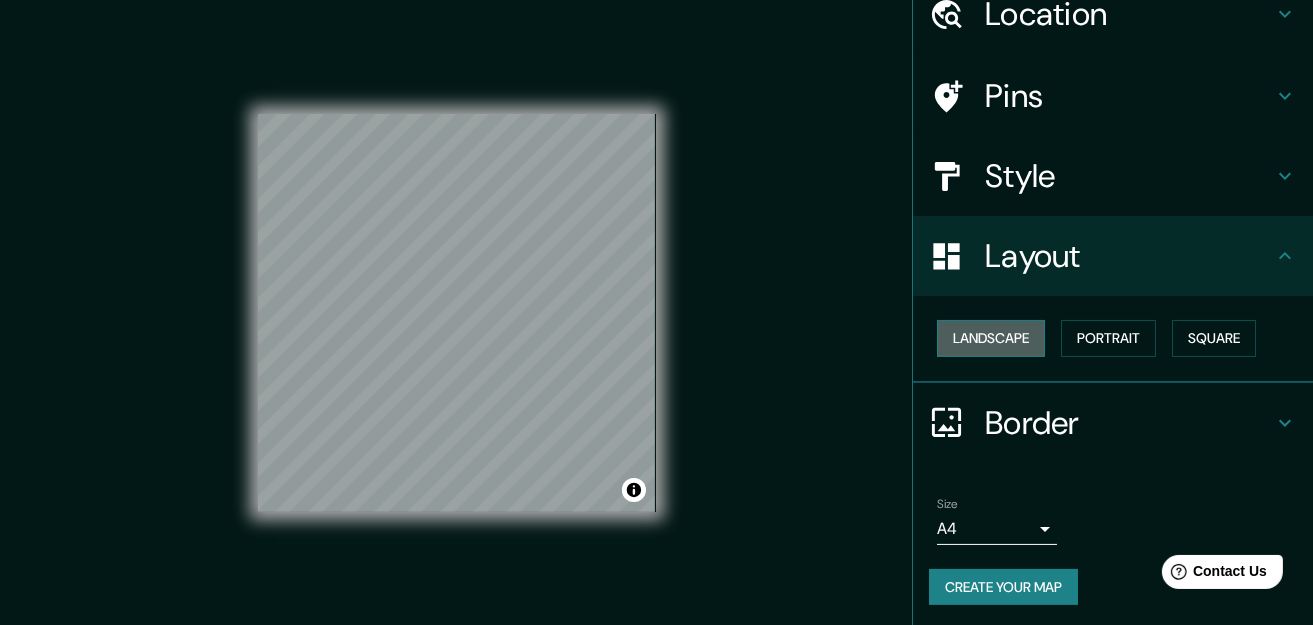 click on "Landscape" at bounding box center [991, 338] 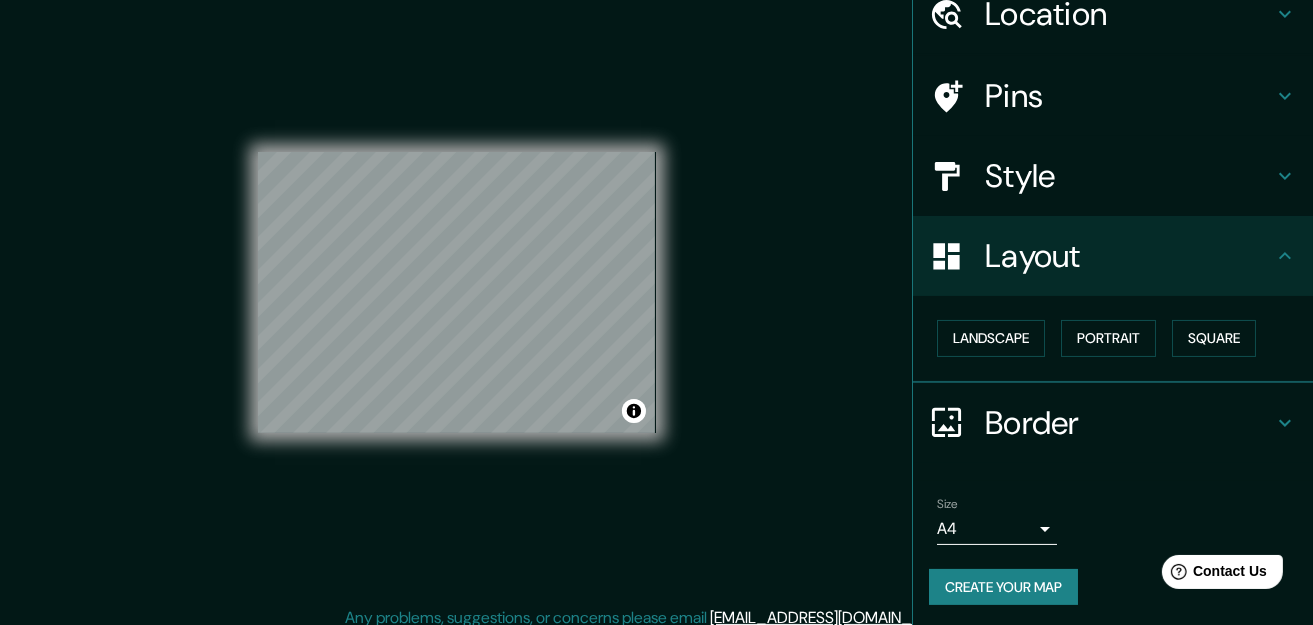 scroll, scrollTop: 33, scrollLeft: 0, axis: vertical 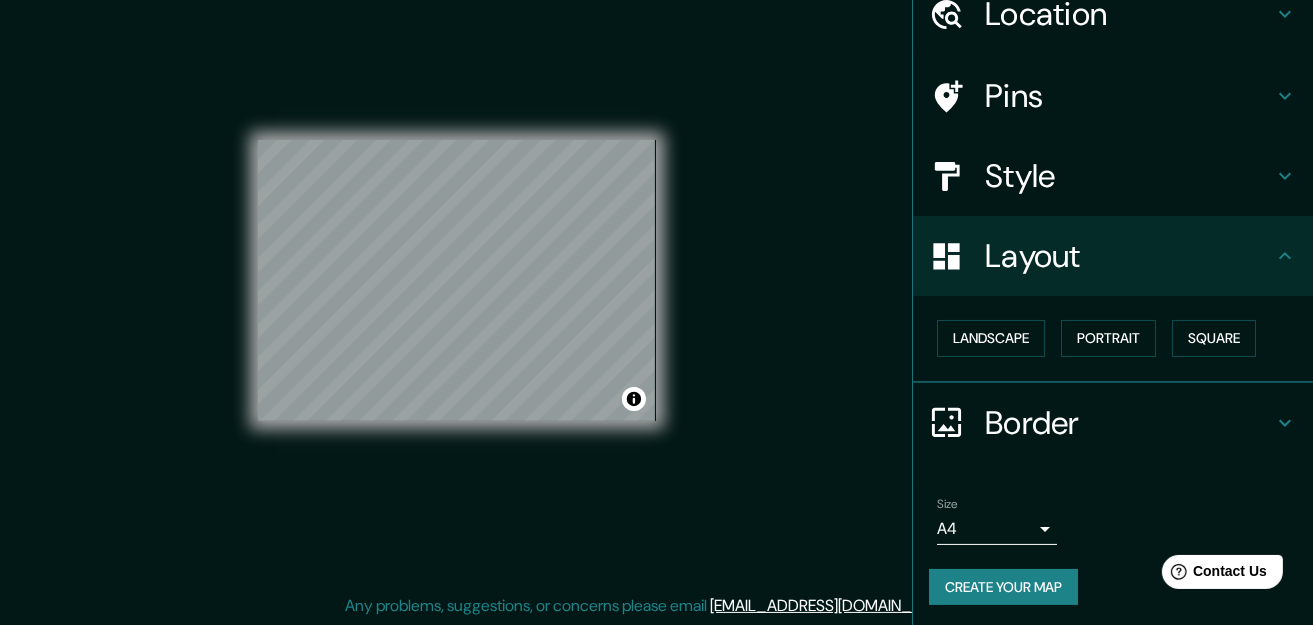 click on "Border" at bounding box center (1113, 423) 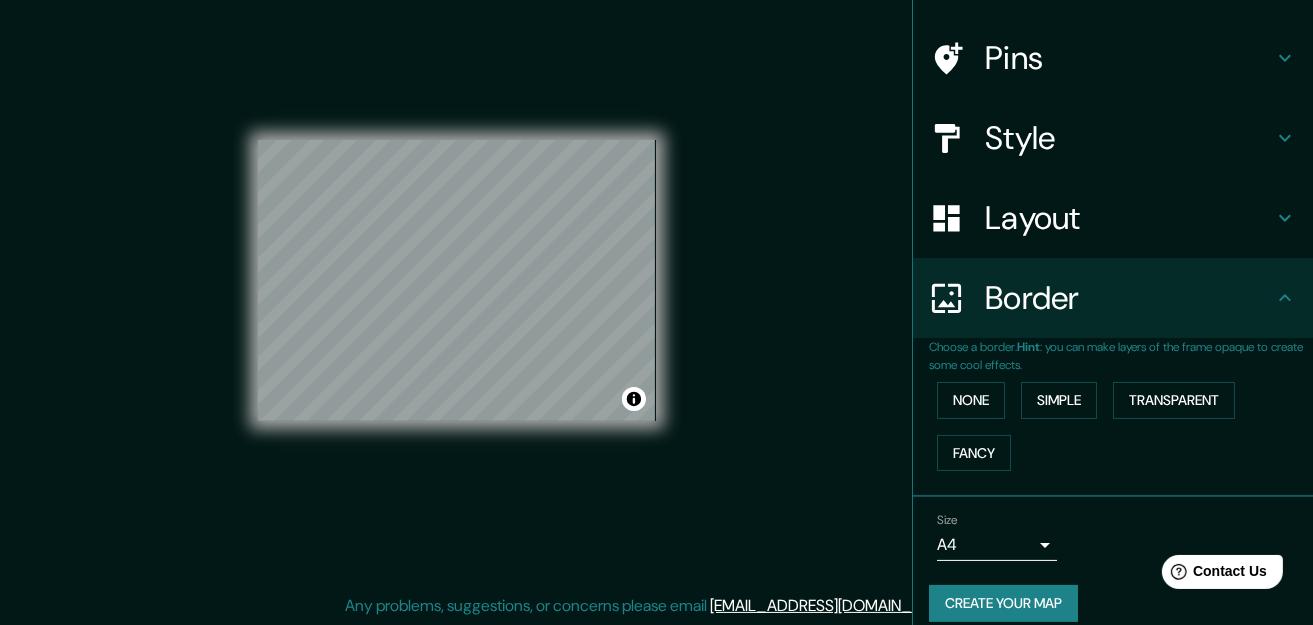 scroll, scrollTop: 145, scrollLeft: 0, axis: vertical 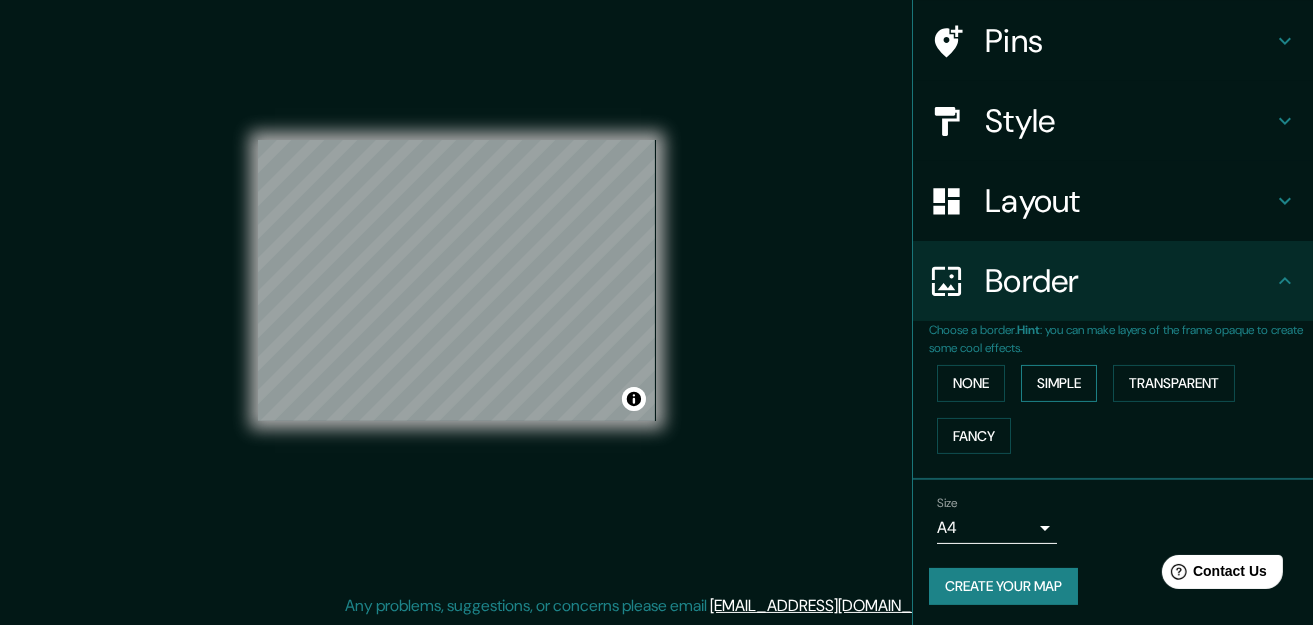 click on "Simple" at bounding box center (1059, 383) 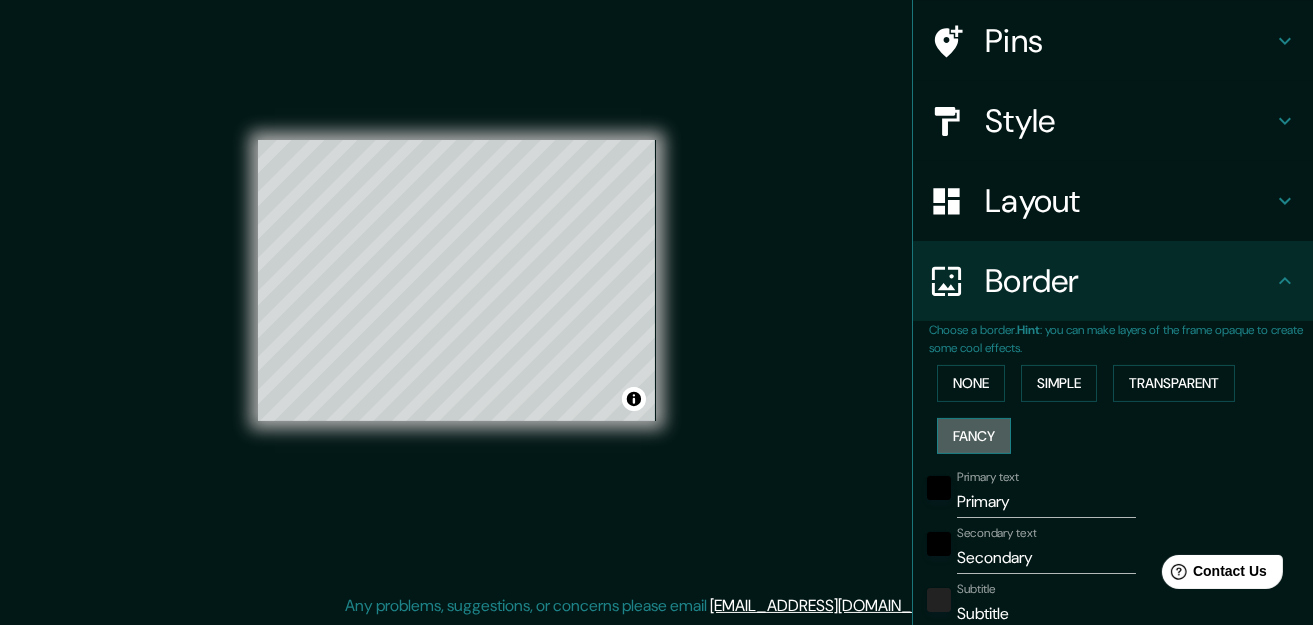 click on "Fancy" at bounding box center (974, 436) 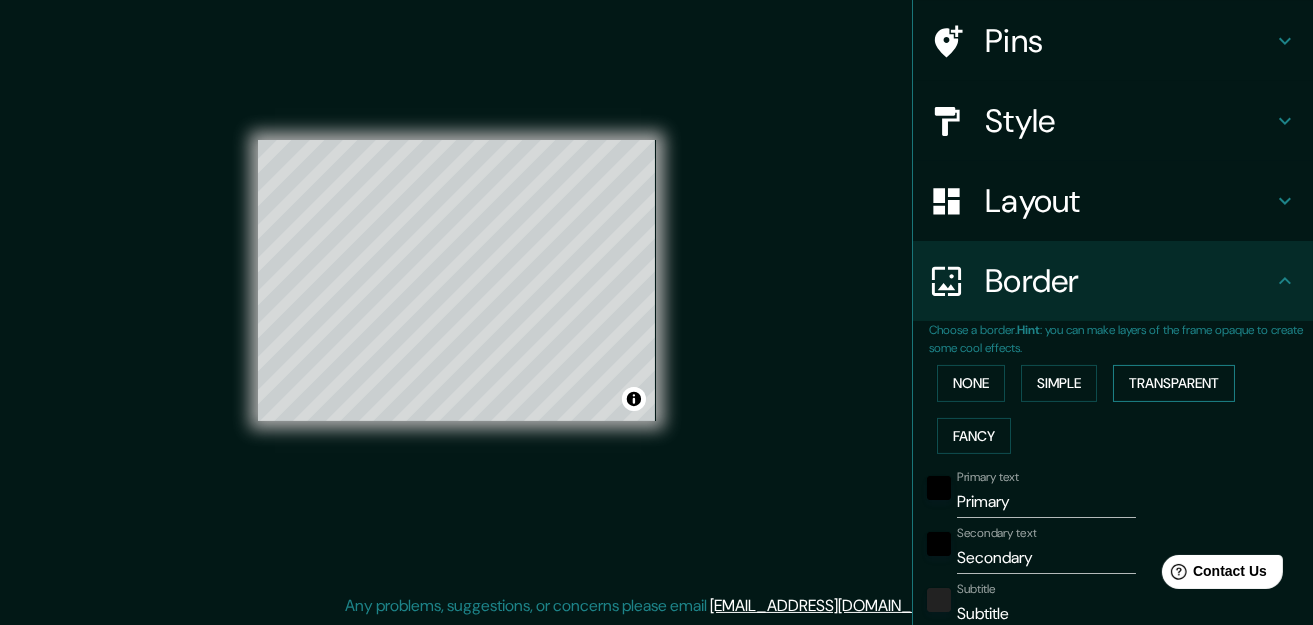 click on "Transparent" at bounding box center (1174, 383) 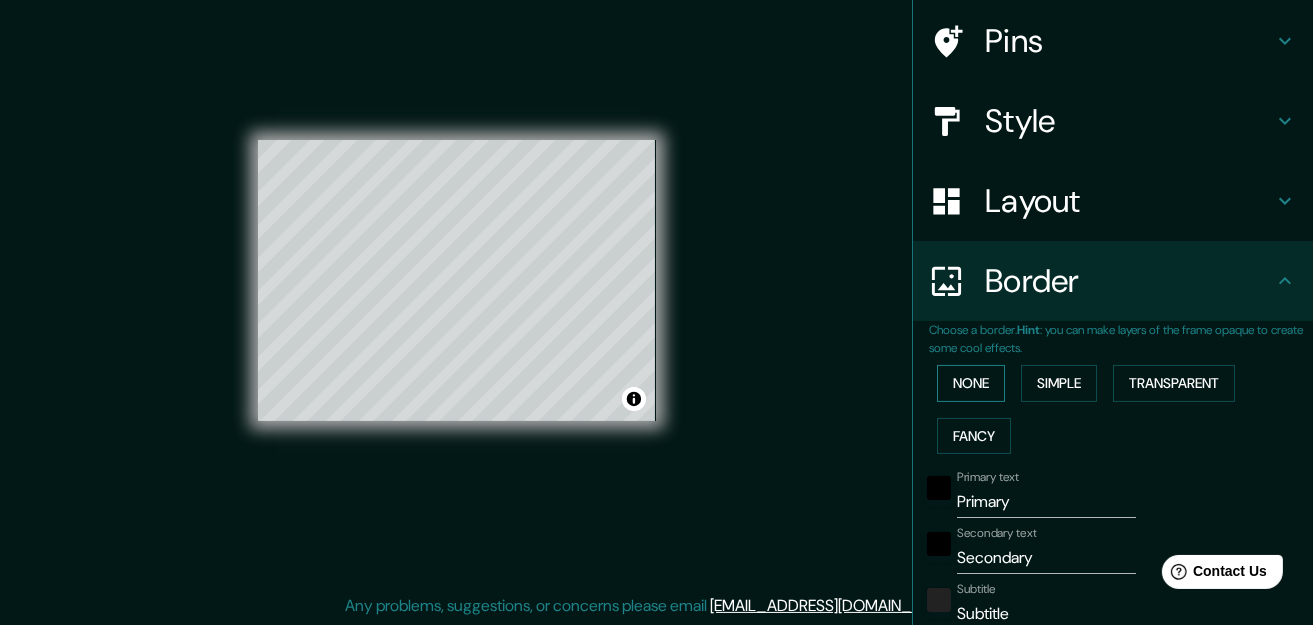 click on "None" at bounding box center (971, 383) 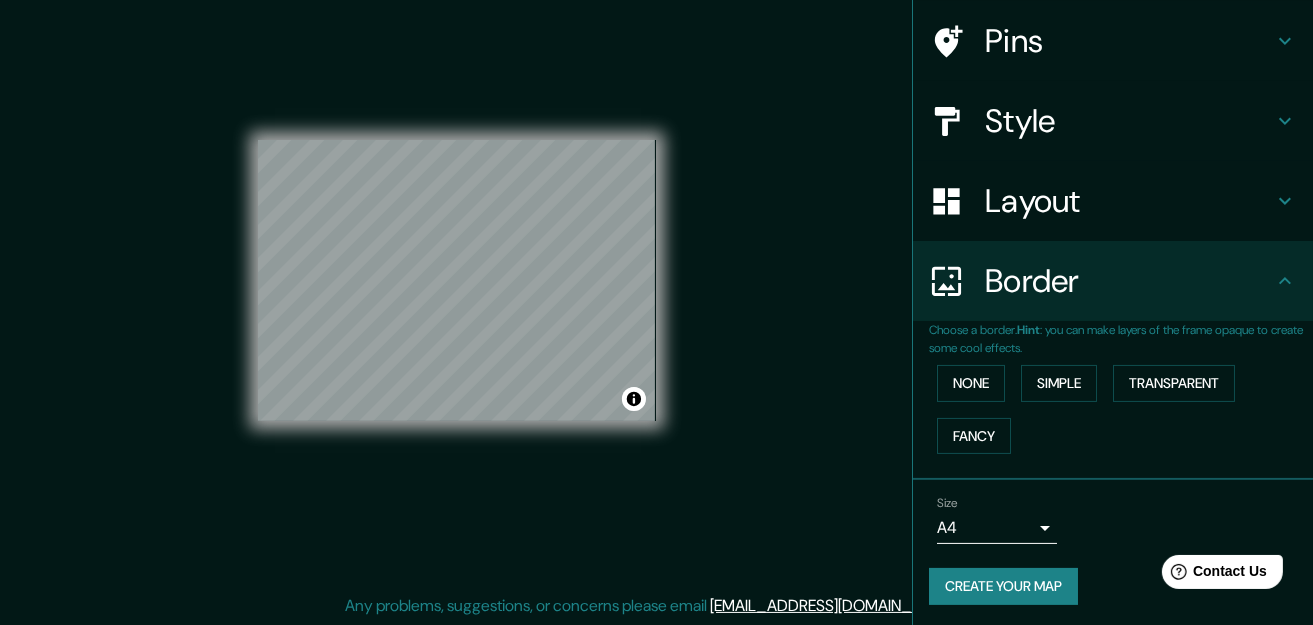 scroll, scrollTop: 0, scrollLeft: 0, axis: both 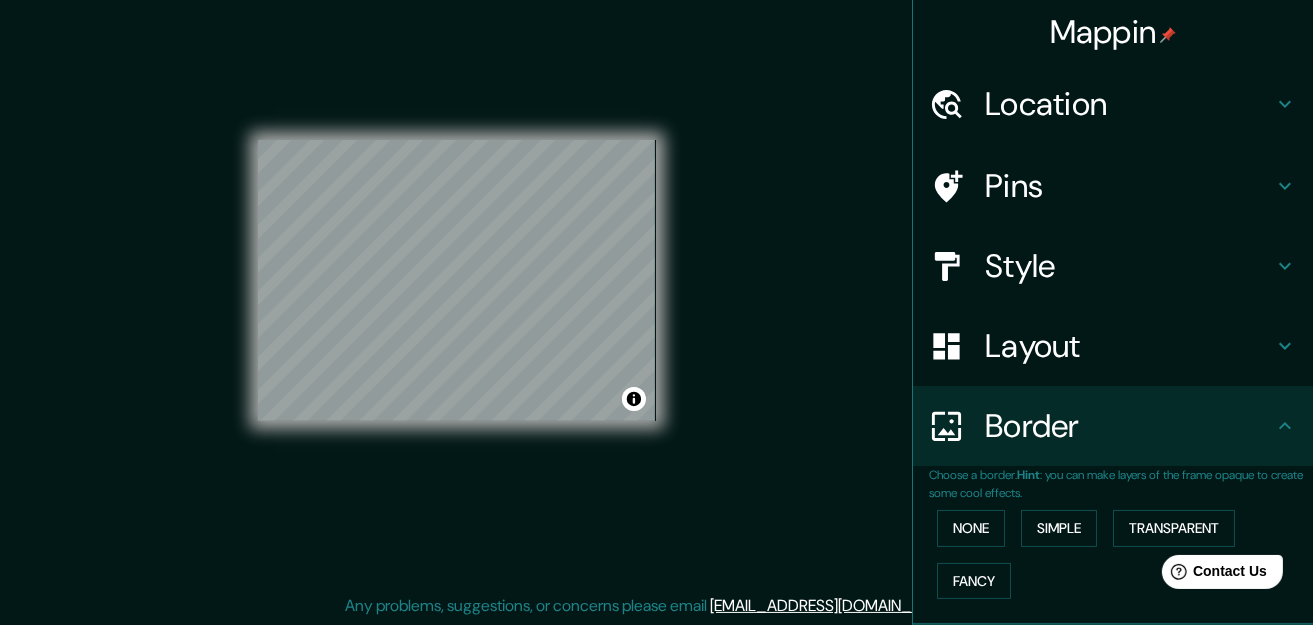 click on "Mappin Location [GEOGRAPHIC_DATA], [GEOGRAPHIC_DATA], [GEOGRAPHIC_DATA] Pins Style Layout Border Choose a border.  Hint : you can make layers of the frame opaque to create some cool effects. None Simple Transparent Fancy Size A4 single Create your map © Mapbox   © OpenStreetMap   Improve this map Any problems, suggestions, or concerns please email    [EMAIL_ADDRESS][DOMAIN_NAME] . . ." at bounding box center [656, 296] 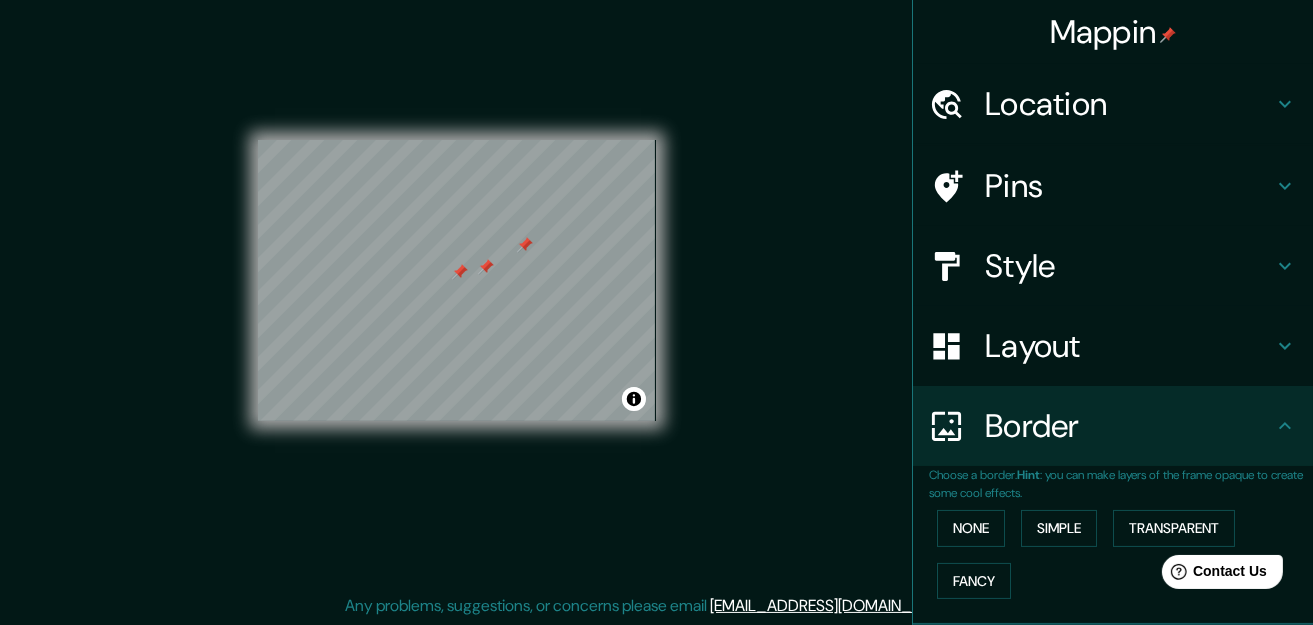 click at bounding box center [460, 272] 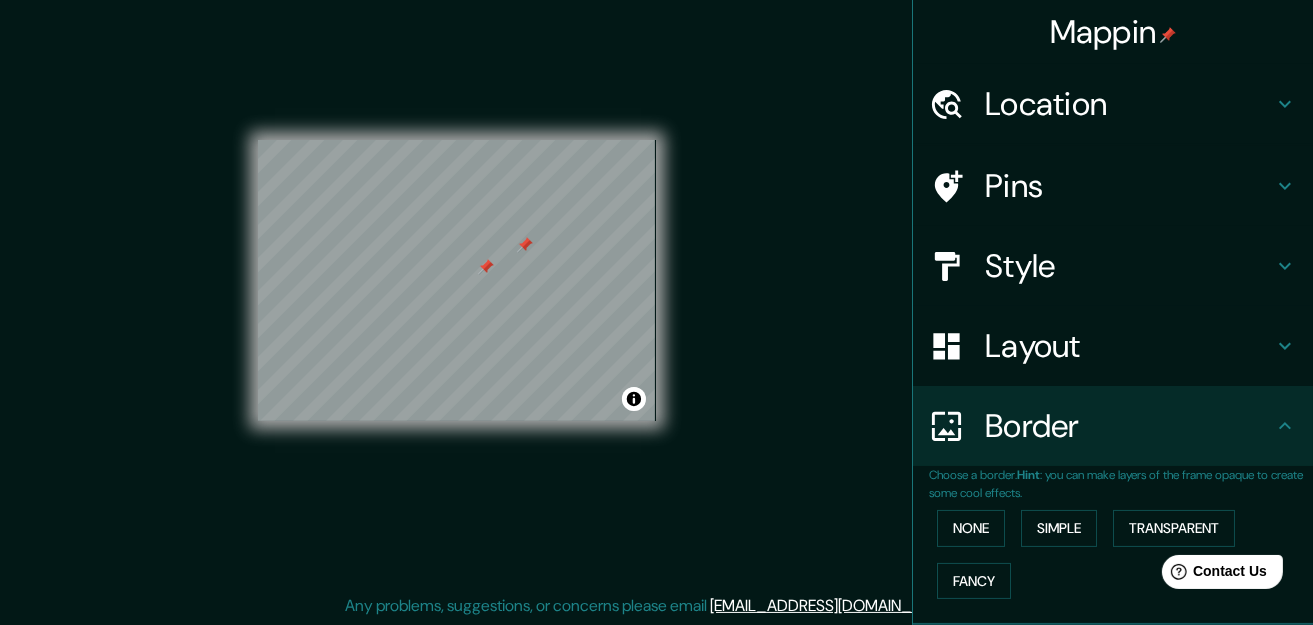 click at bounding box center [486, 267] 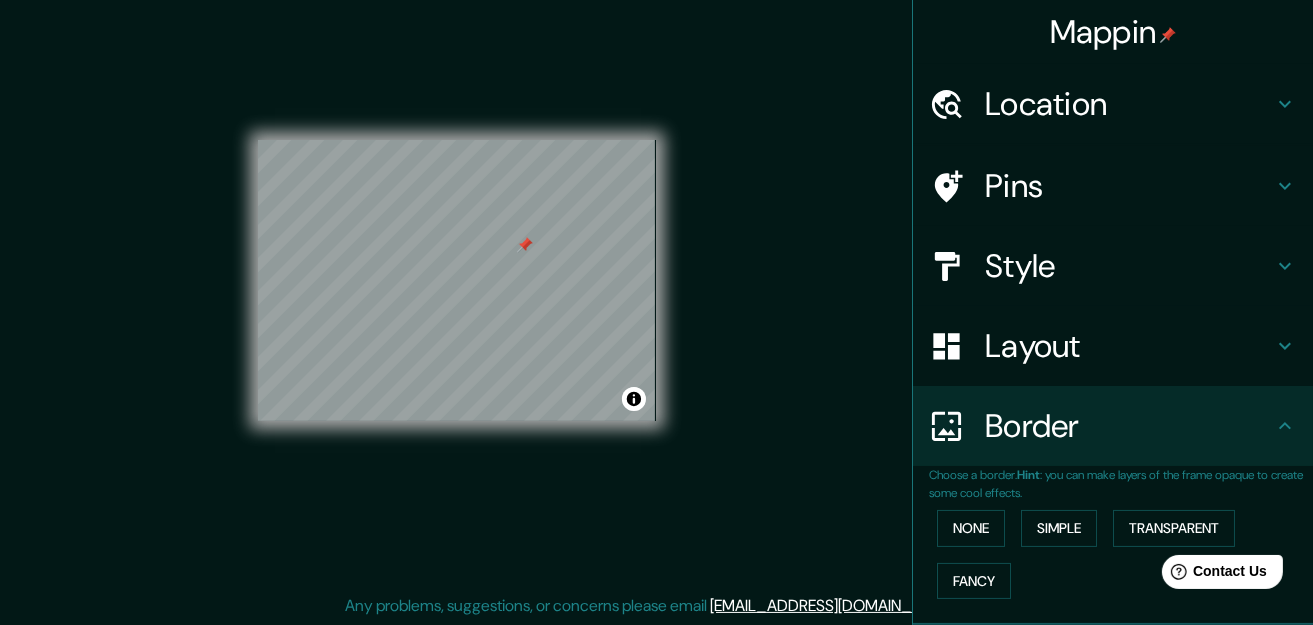 click at bounding box center [525, 245] 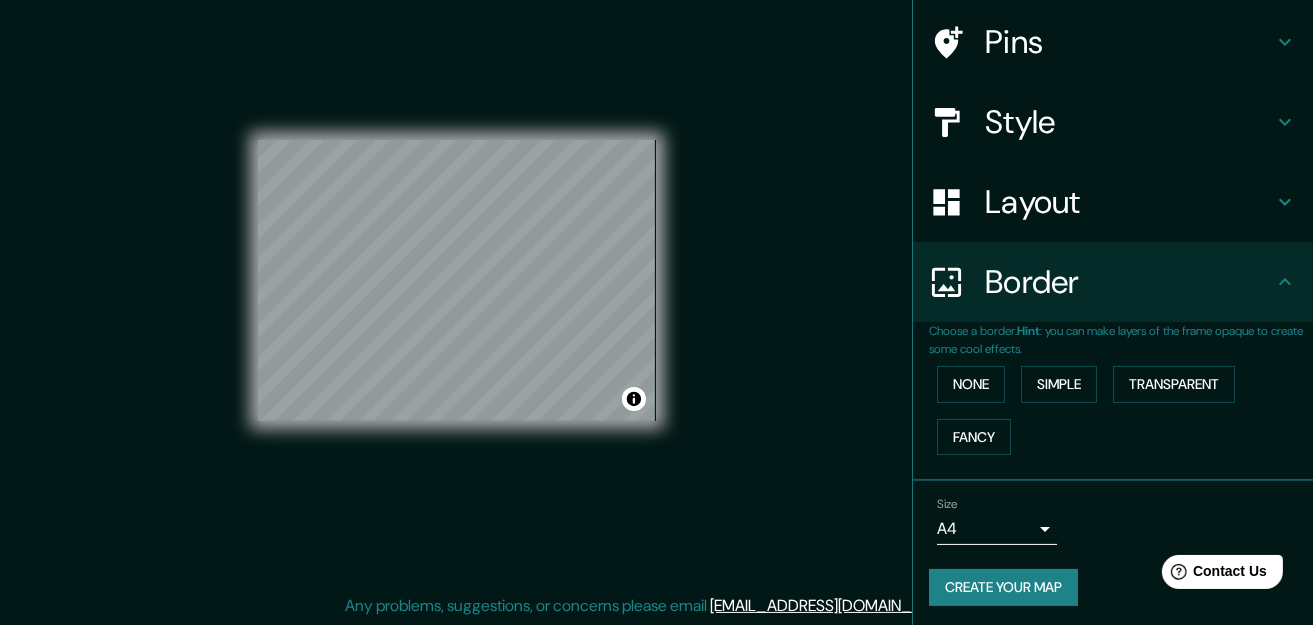 scroll, scrollTop: 145, scrollLeft: 0, axis: vertical 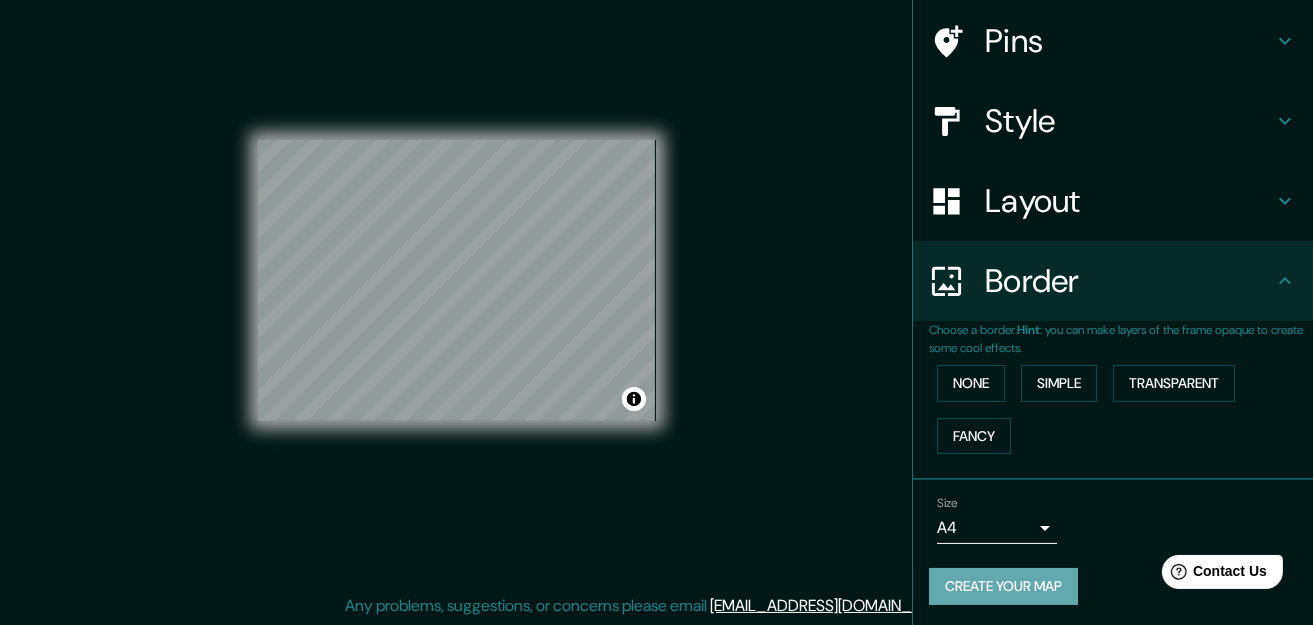 click on "Create your map" at bounding box center [1003, 586] 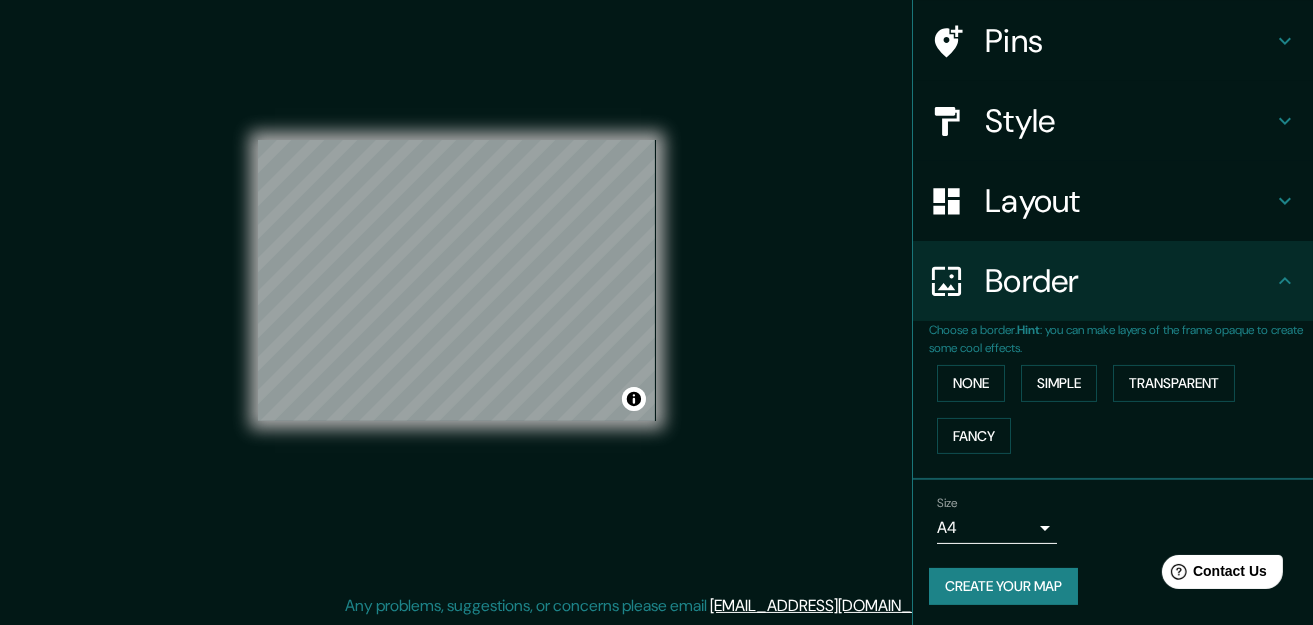 click on "Create your map" at bounding box center [1003, 586] 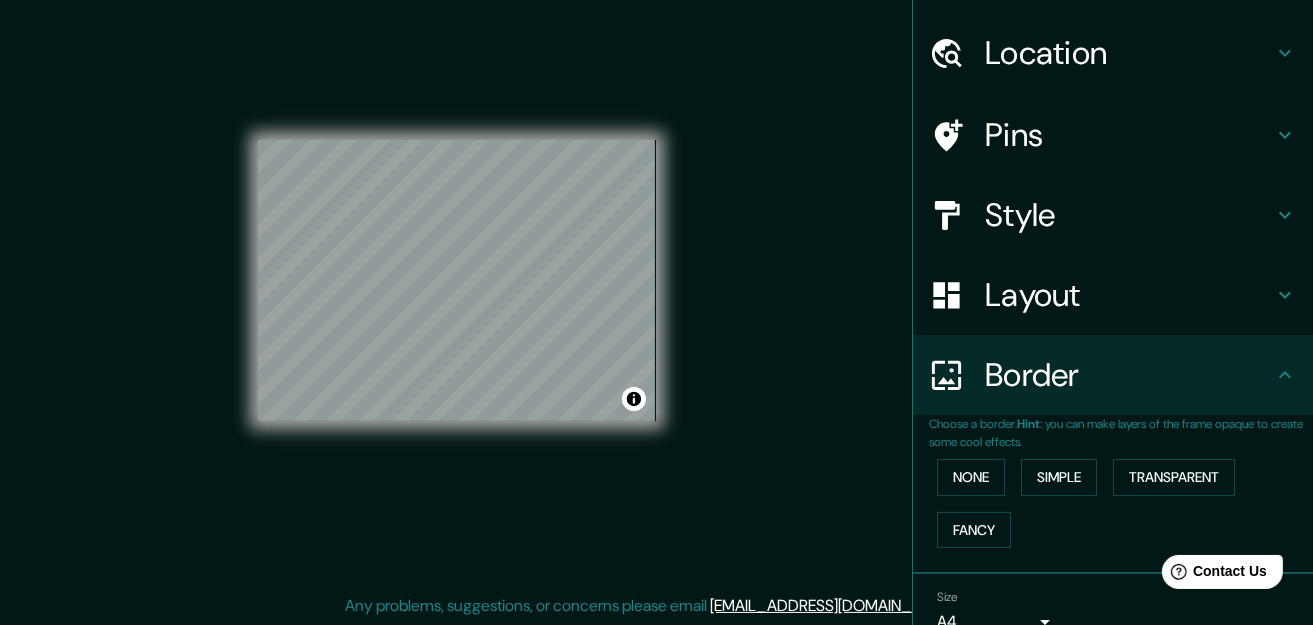 scroll, scrollTop: 0, scrollLeft: 0, axis: both 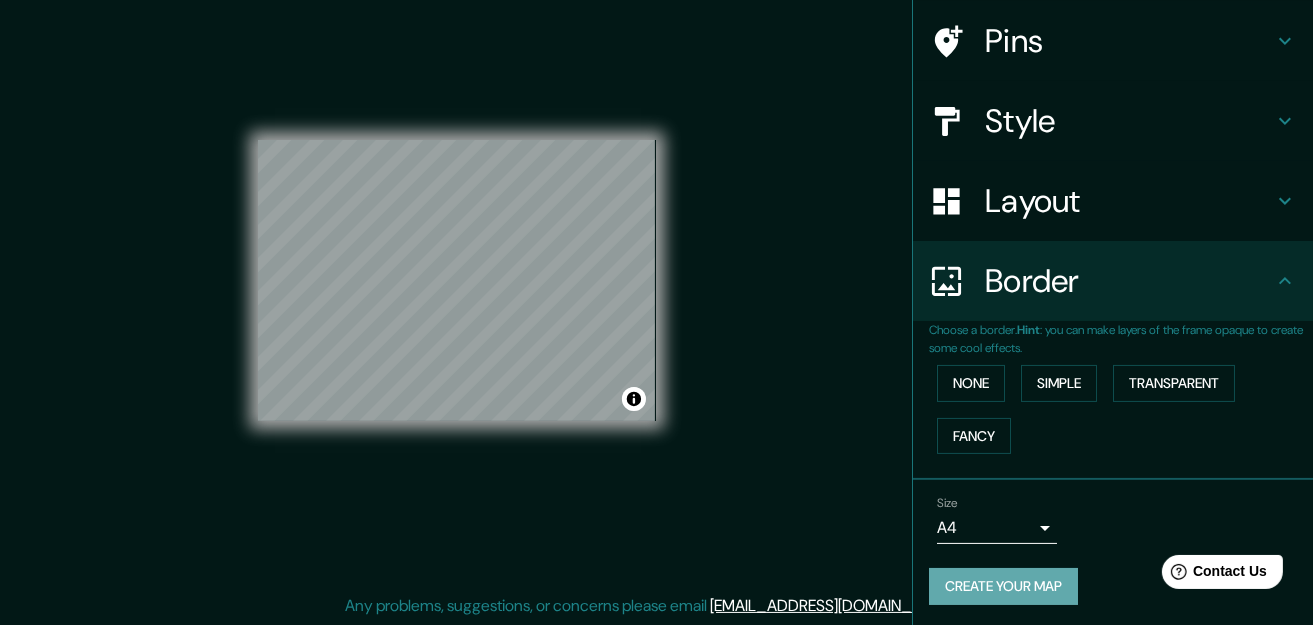 click on "Create your map" at bounding box center (1003, 586) 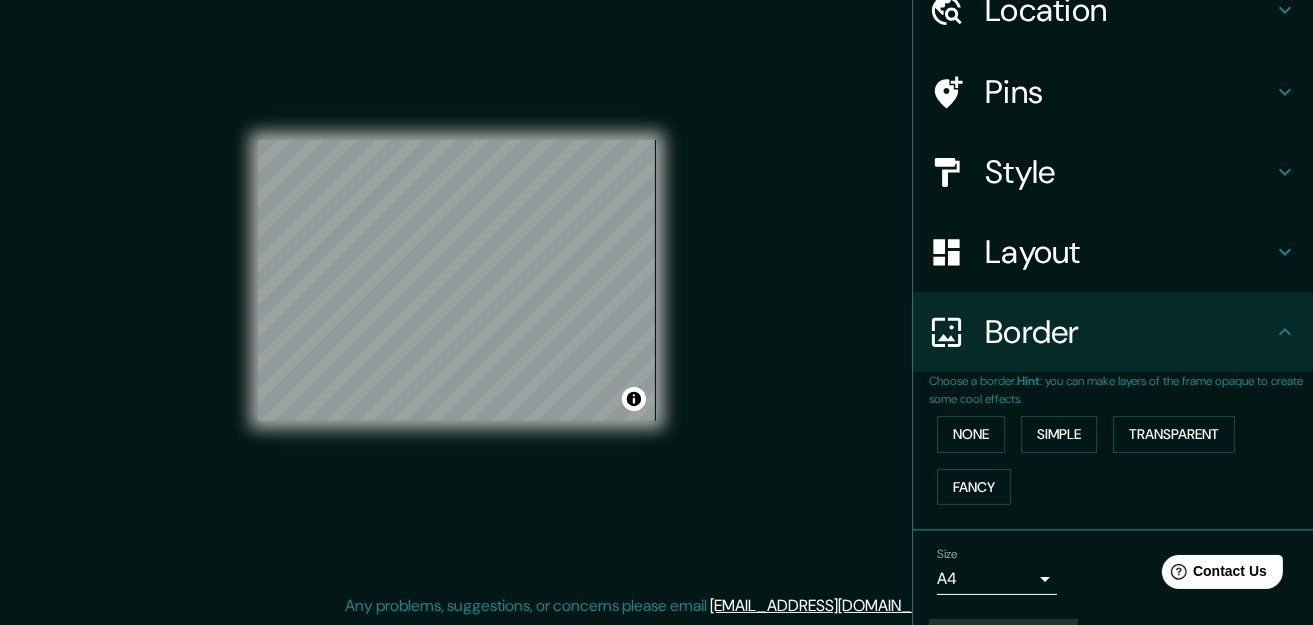 scroll, scrollTop: 145, scrollLeft: 0, axis: vertical 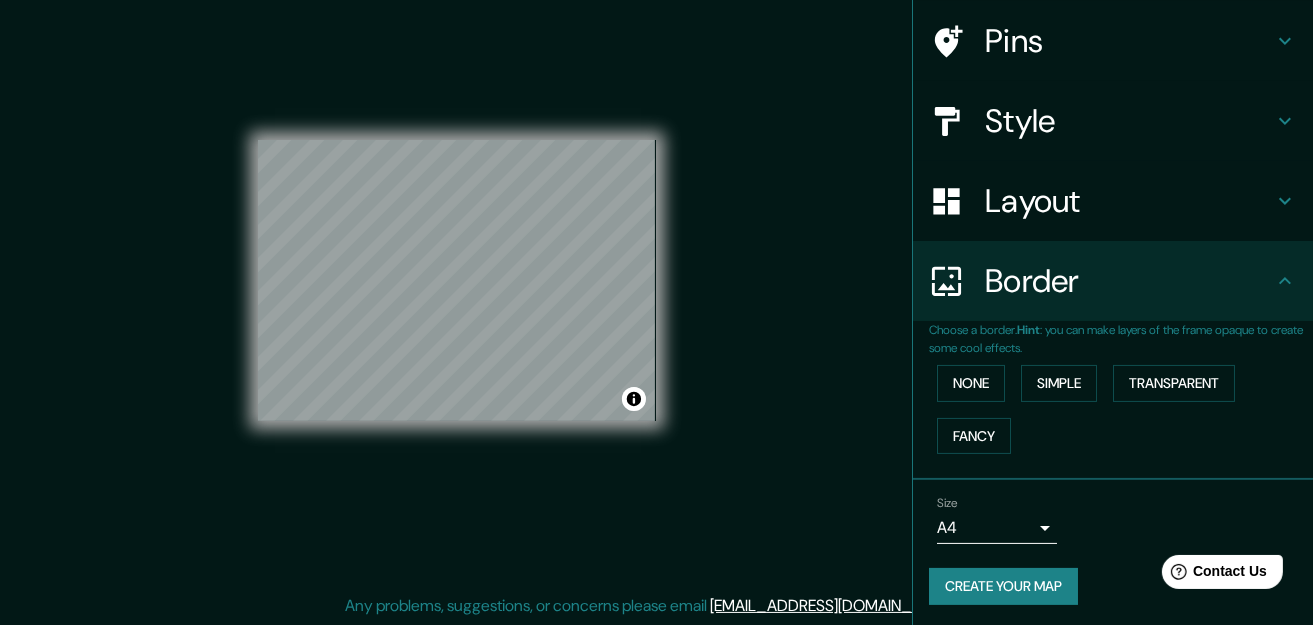 drag, startPoint x: 1304, startPoint y: 393, endPoint x: 20, endPoint y: 35, distance: 1332.9741 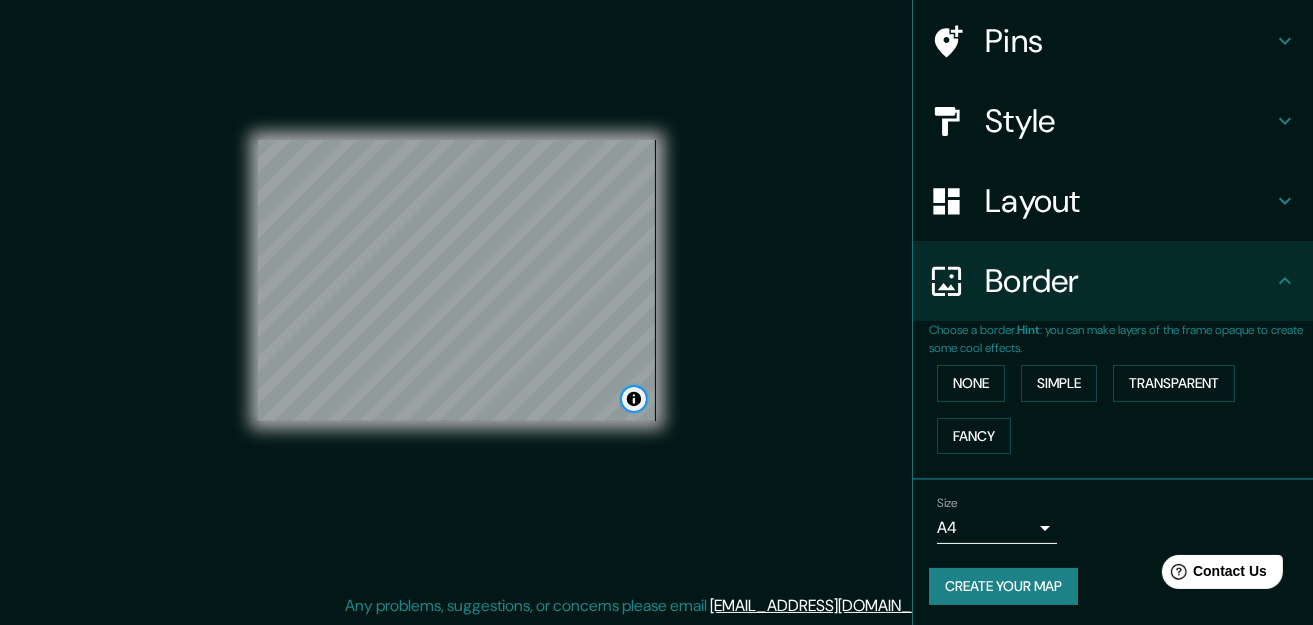 click at bounding box center [634, 399] 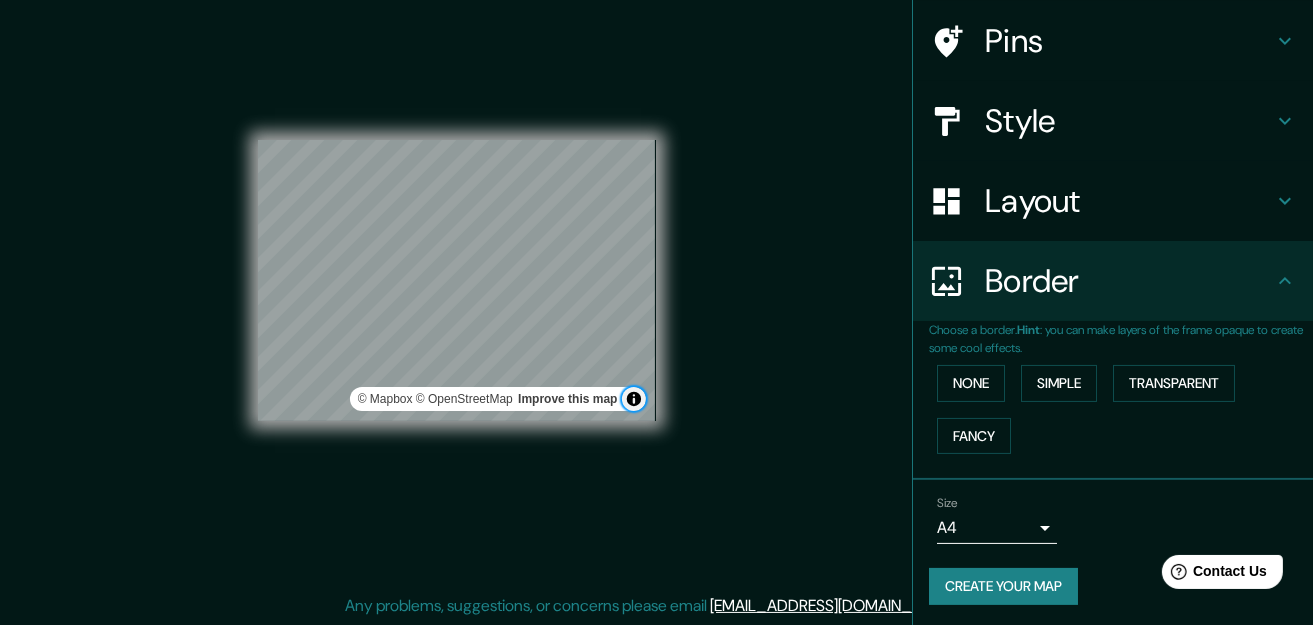 click at bounding box center (634, 399) 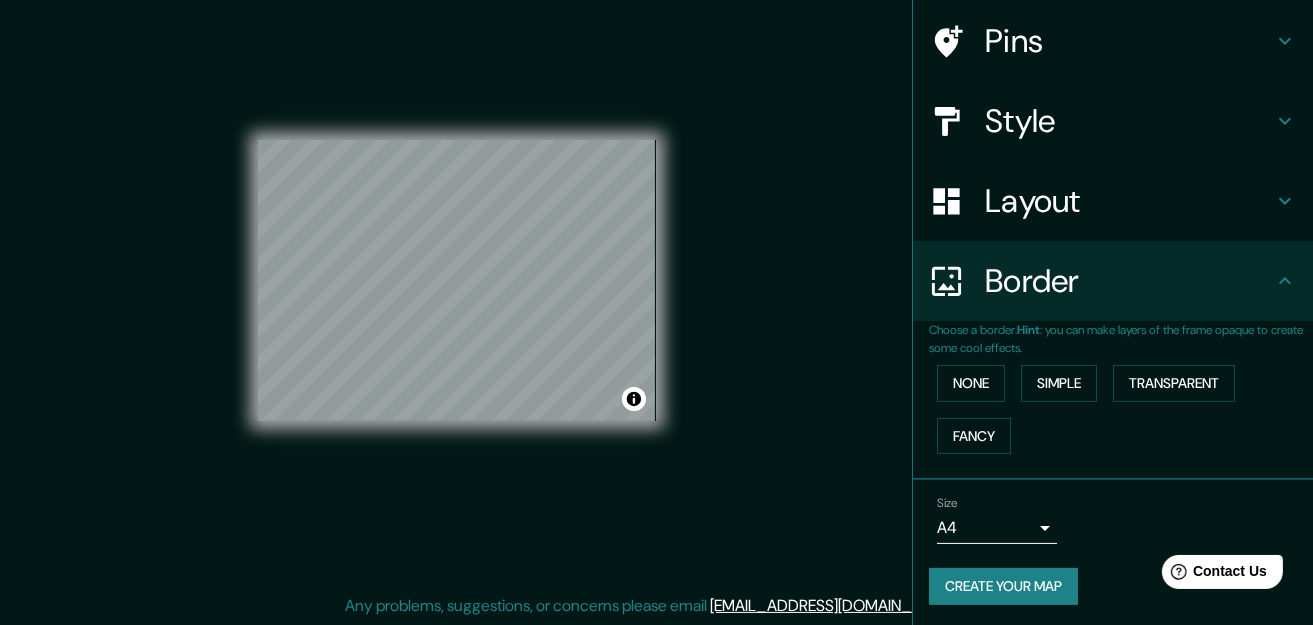 click on "Mappin Location [GEOGRAPHIC_DATA], [GEOGRAPHIC_DATA], [GEOGRAPHIC_DATA] Pins Style Layout Border Choose a border.  Hint : you can make layers of the frame opaque to create some cool effects. None Simple Transparent Fancy Size A4 single Create your map © Mapbox   © OpenStreetMap   Improve this map Any problems, suggestions, or concerns please email    [EMAIL_ADDRESS][DOMAIN_NAME] . . ." at bounding box center (656, 296) 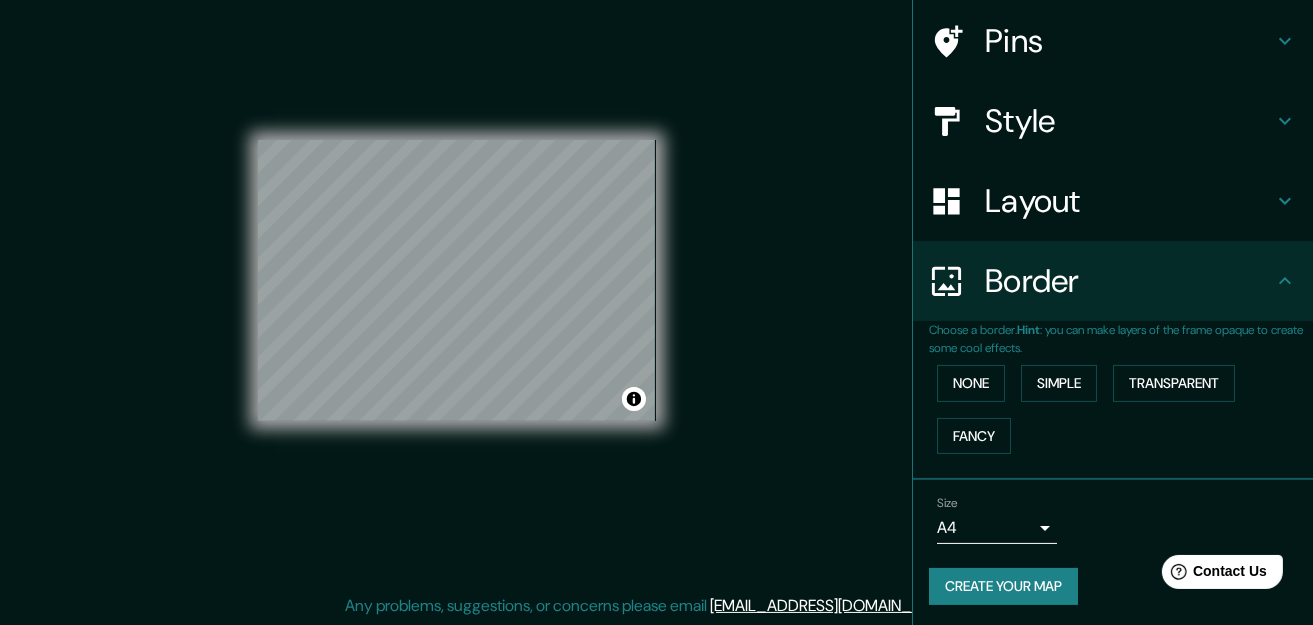 click on "Create your map" at bounding box center (1003, 586) 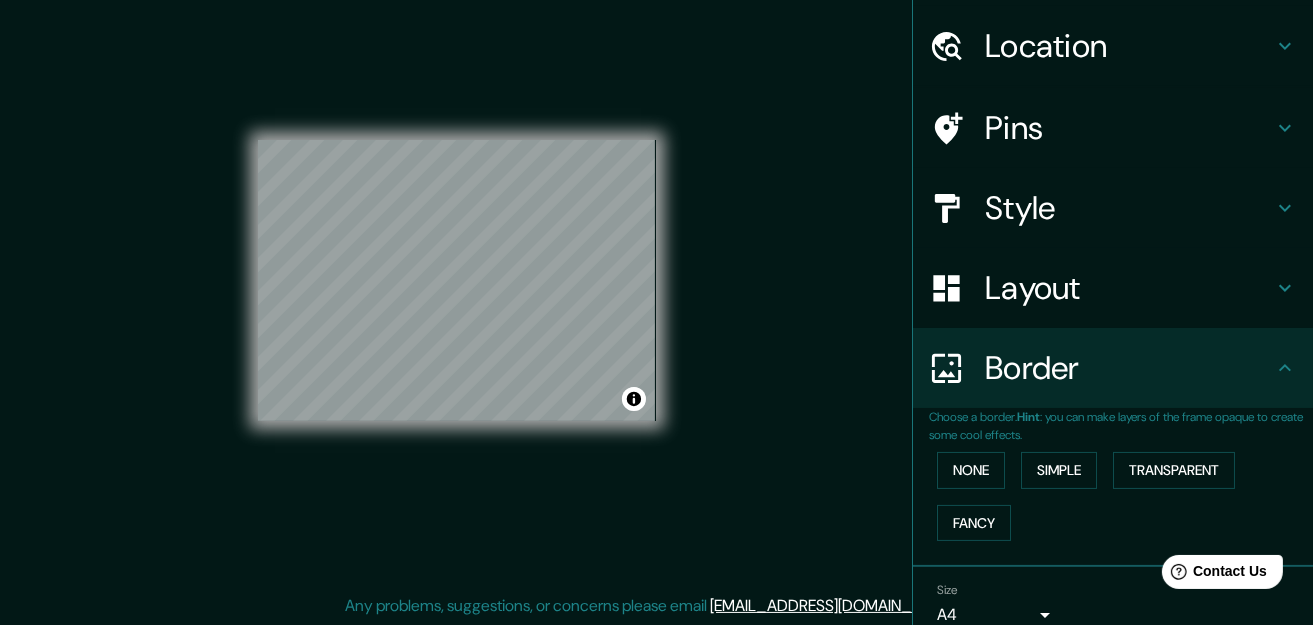 scroll, scrollTop: 0, scrollLeft: 0, axis: both 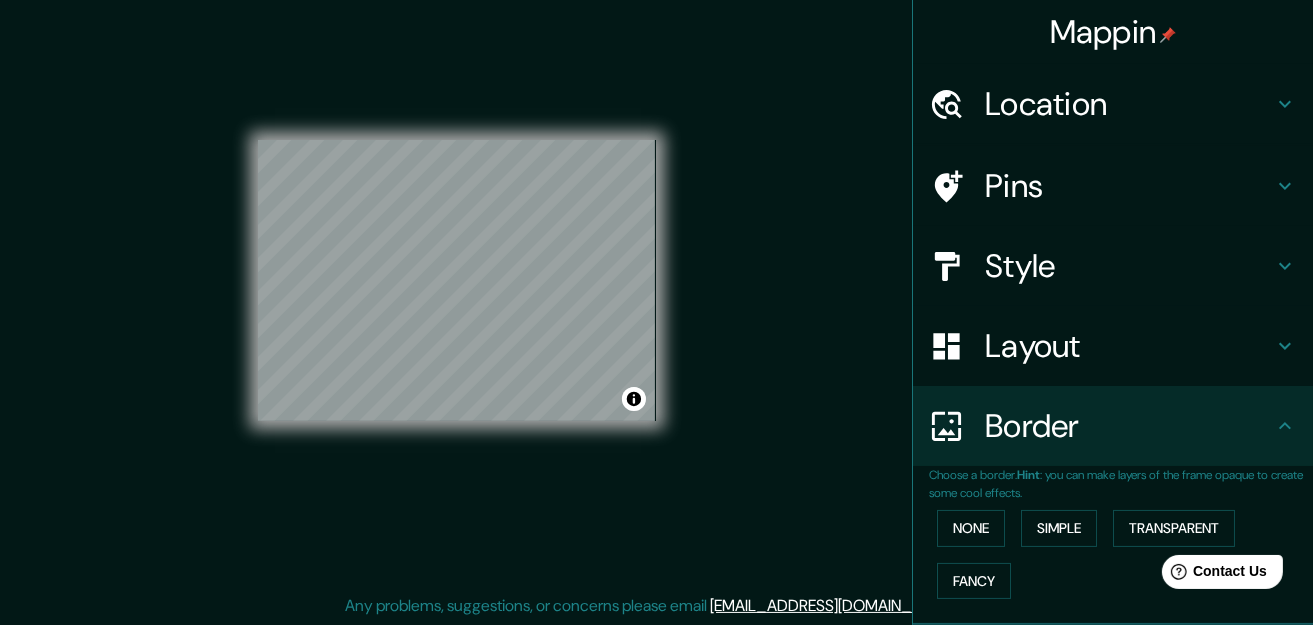 click on "Pins" at bounding box center (1129, 186) 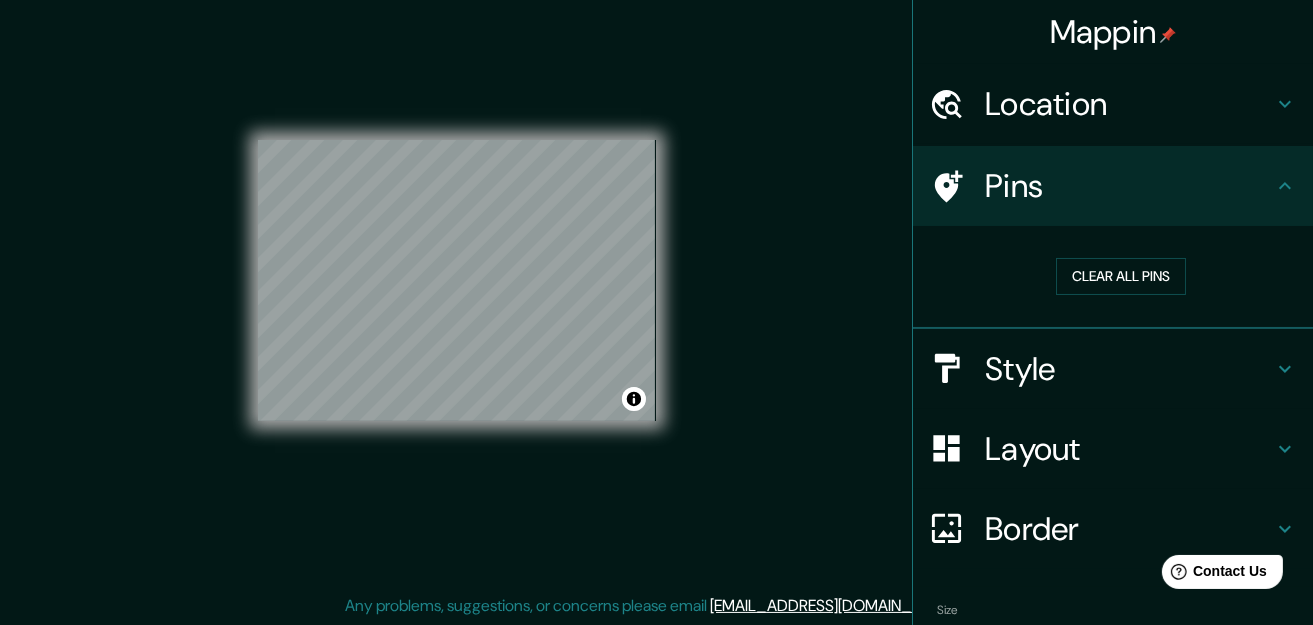 click on "Pins" at bounding box center [1129, 186] 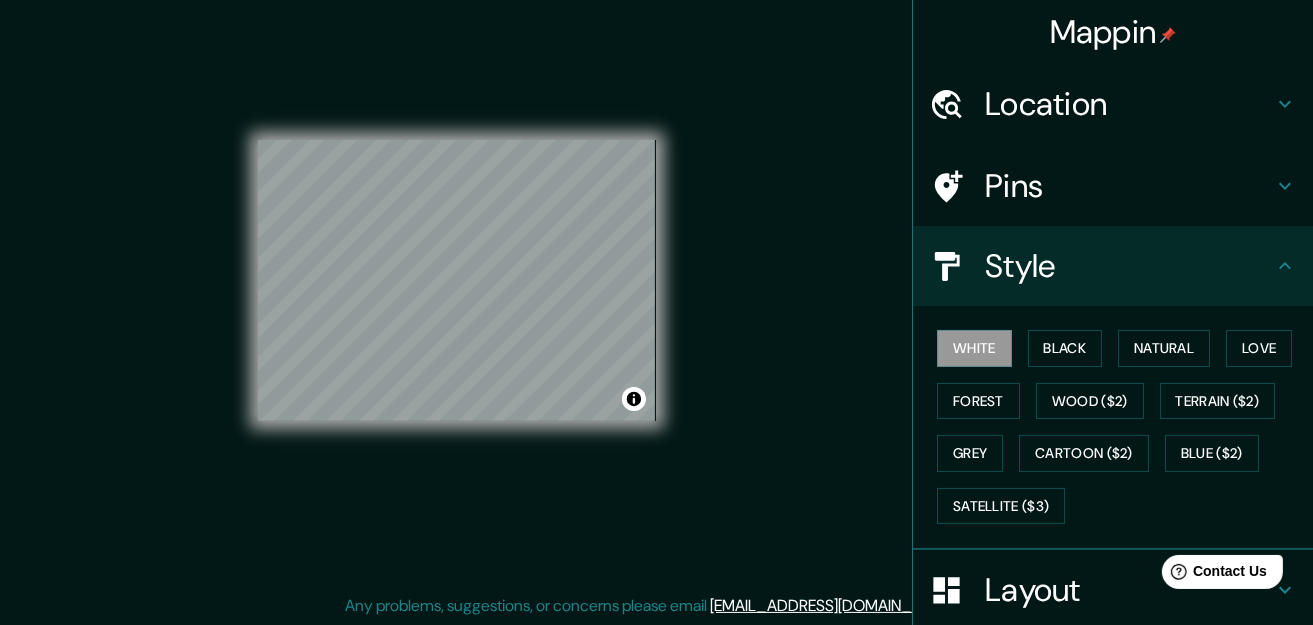 click on "Style" at bounding box center [1113, 266] 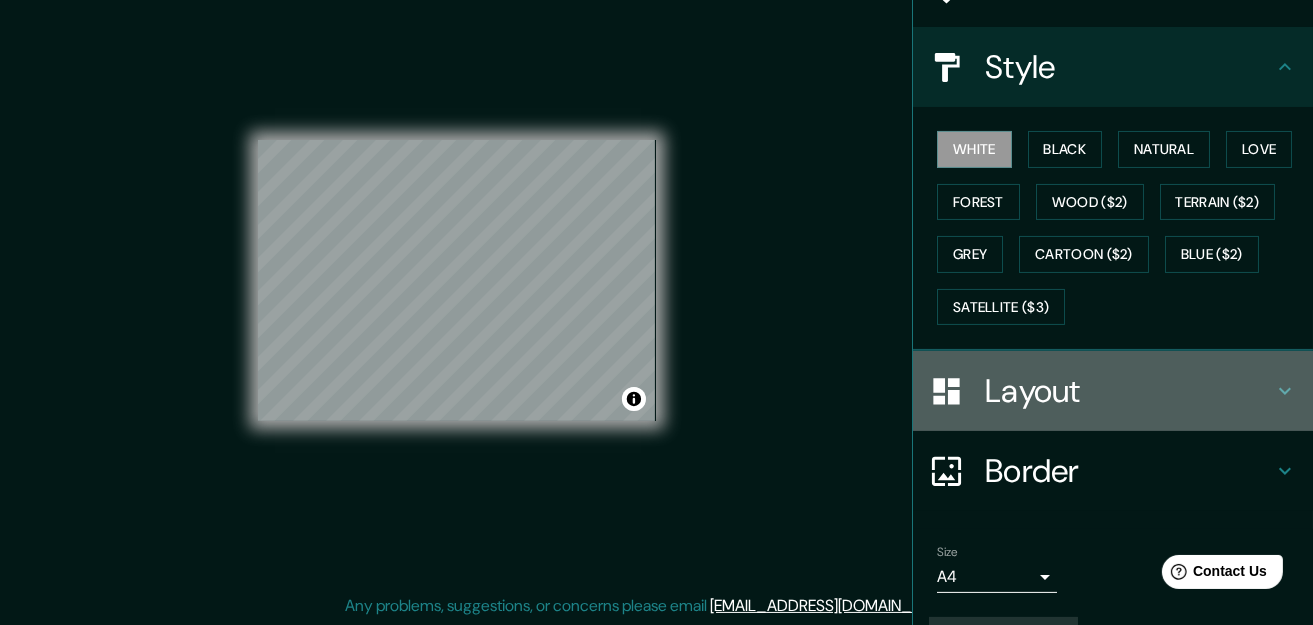 click on "Layout" at bounding box center (1129, 391) 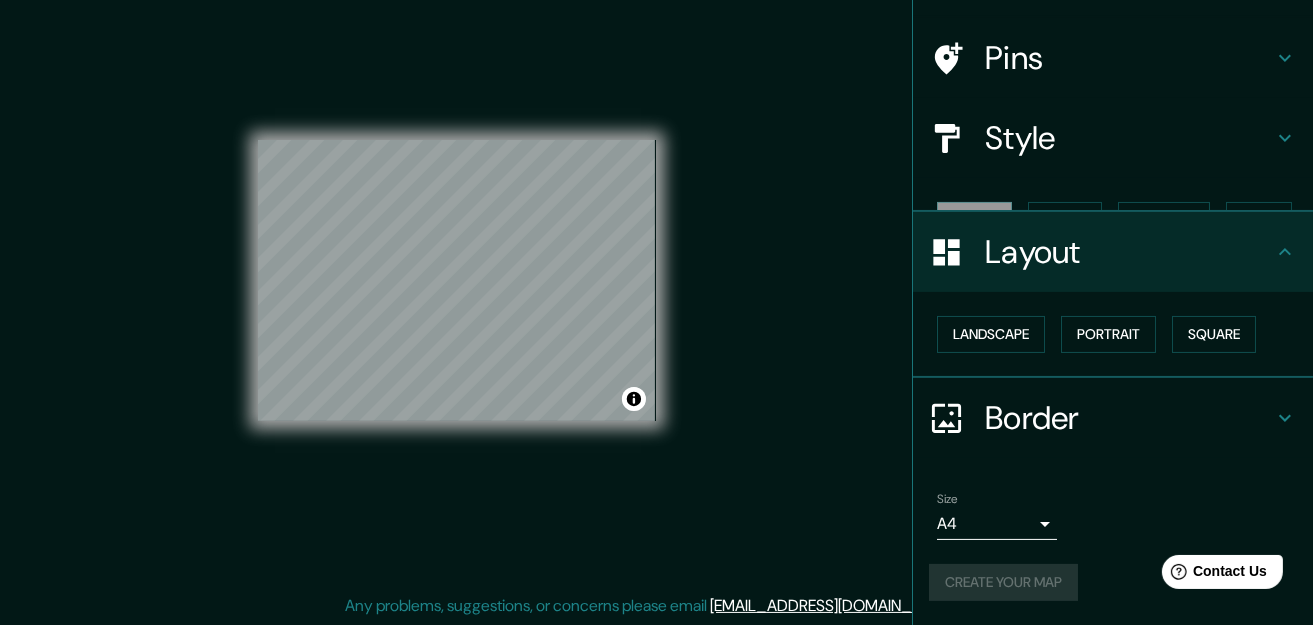 scroll, scrollTop: 90, scrollLeft: 0, axis: vertical 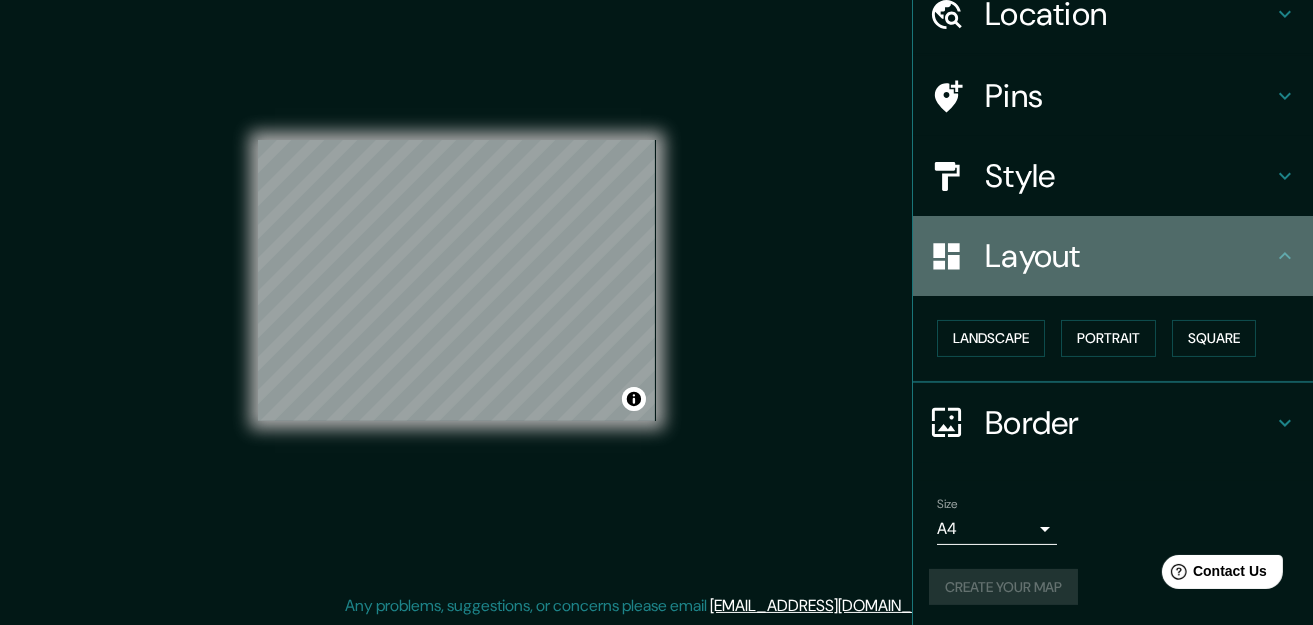 click on "Layout" at bounding box center [1113, 256] 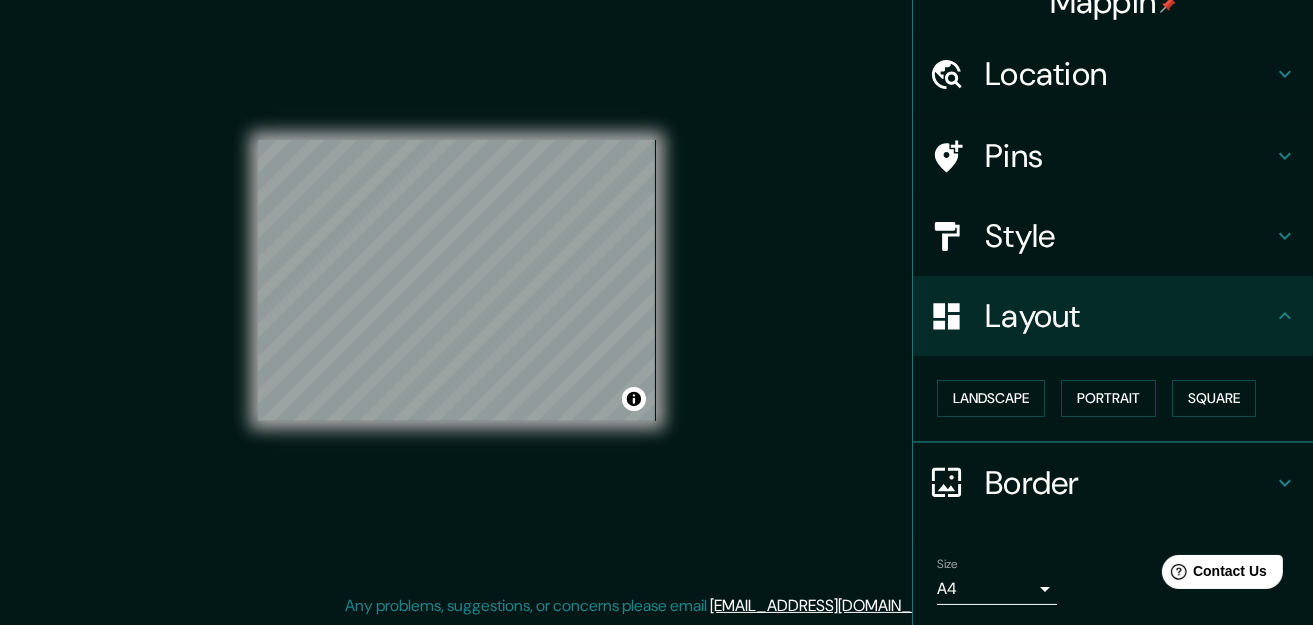 scroll, scrollTop: 0, scrollLeft: 0, axis: both 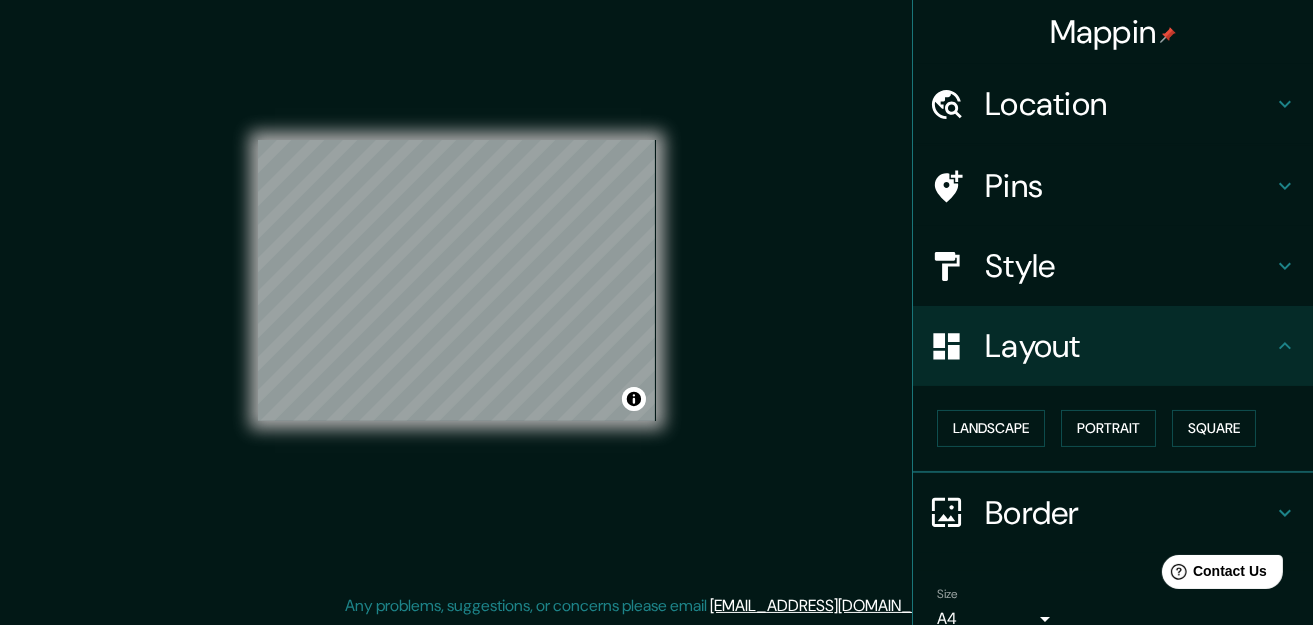 click on "Location" at bounding box center (1129, 104) 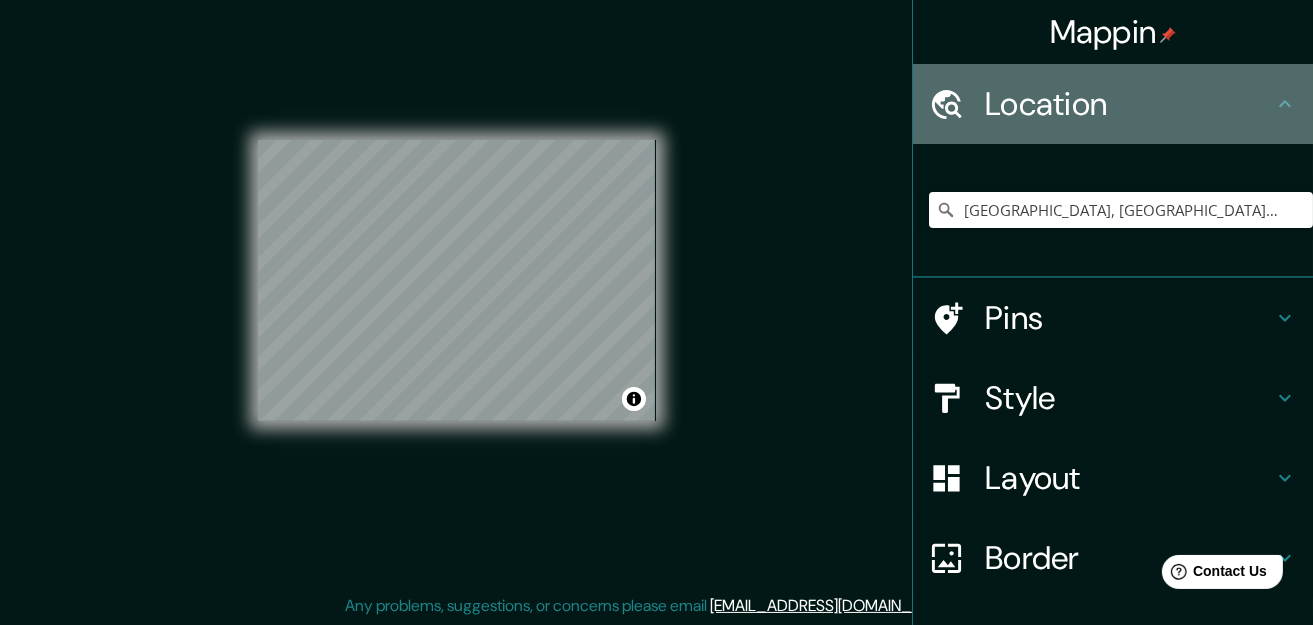 click on "Location" at bounding box center (1129, 104) 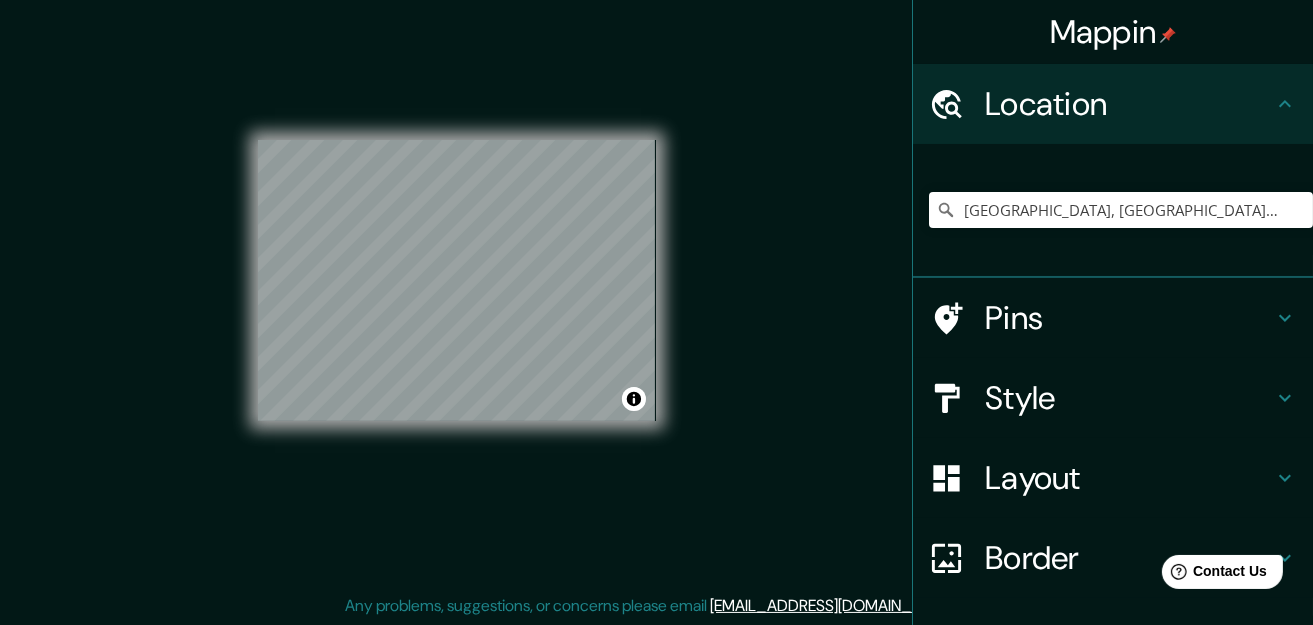 click on "Mappin" at bounding box center [1113, 32] 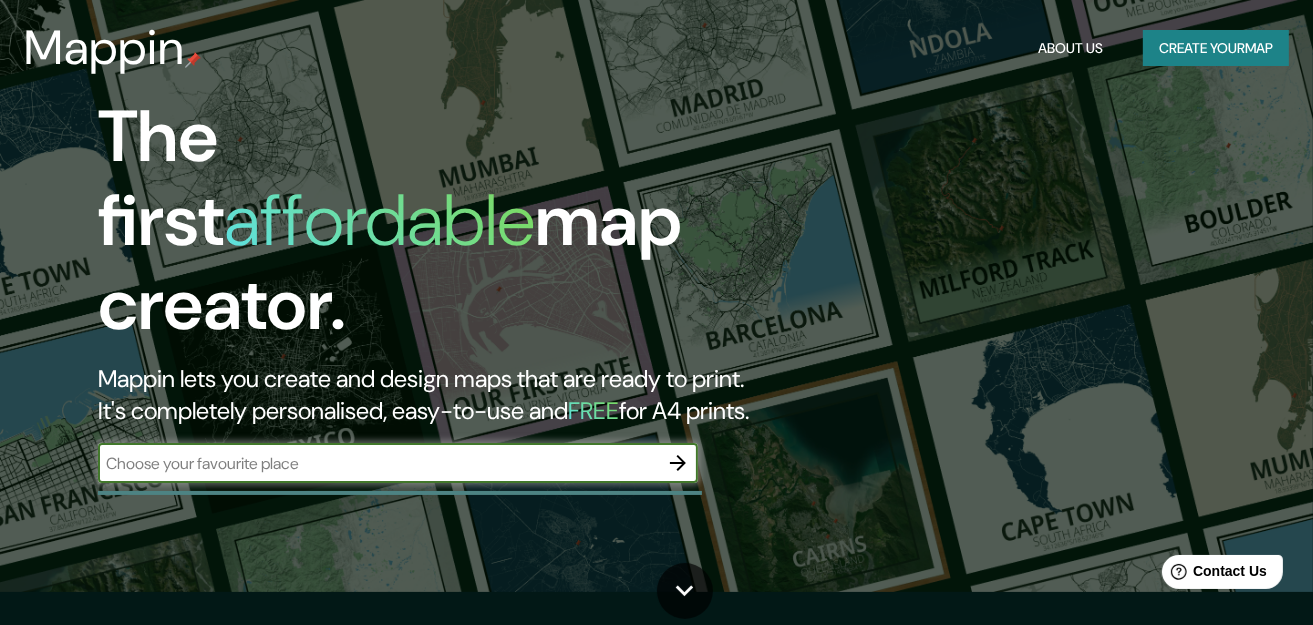 scroll, scrollTop: 0, scrollLeft: 0, axis: both 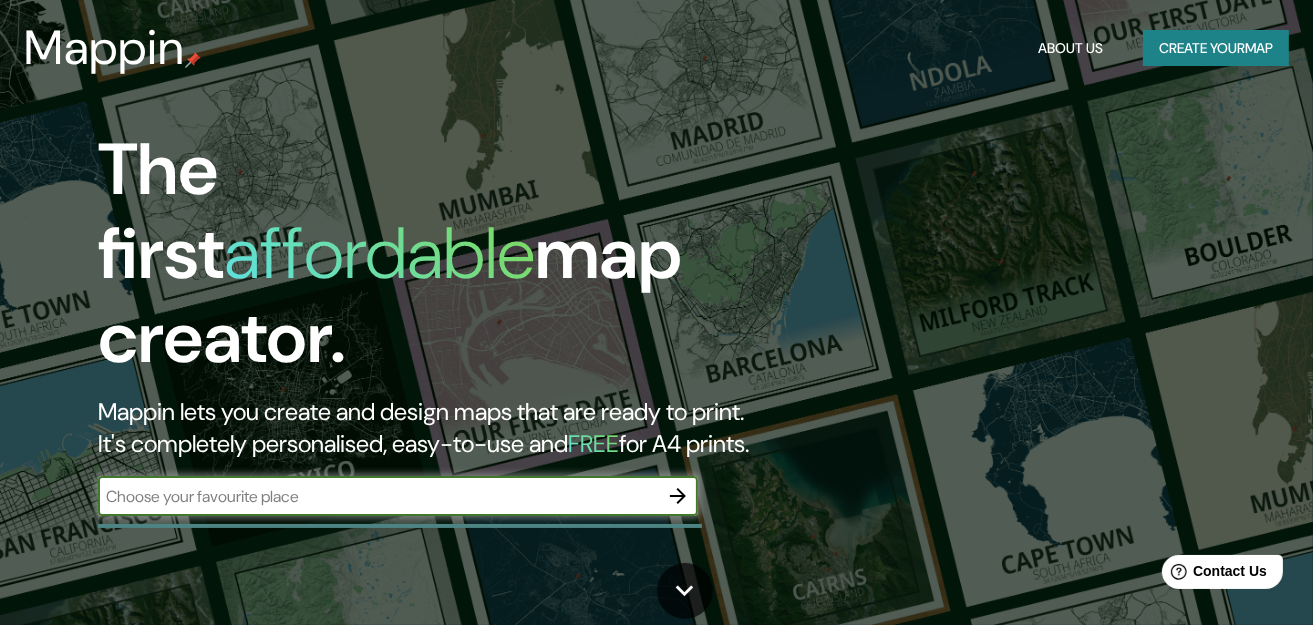 click on "Create your   map" at bounding box center [1216, 48] 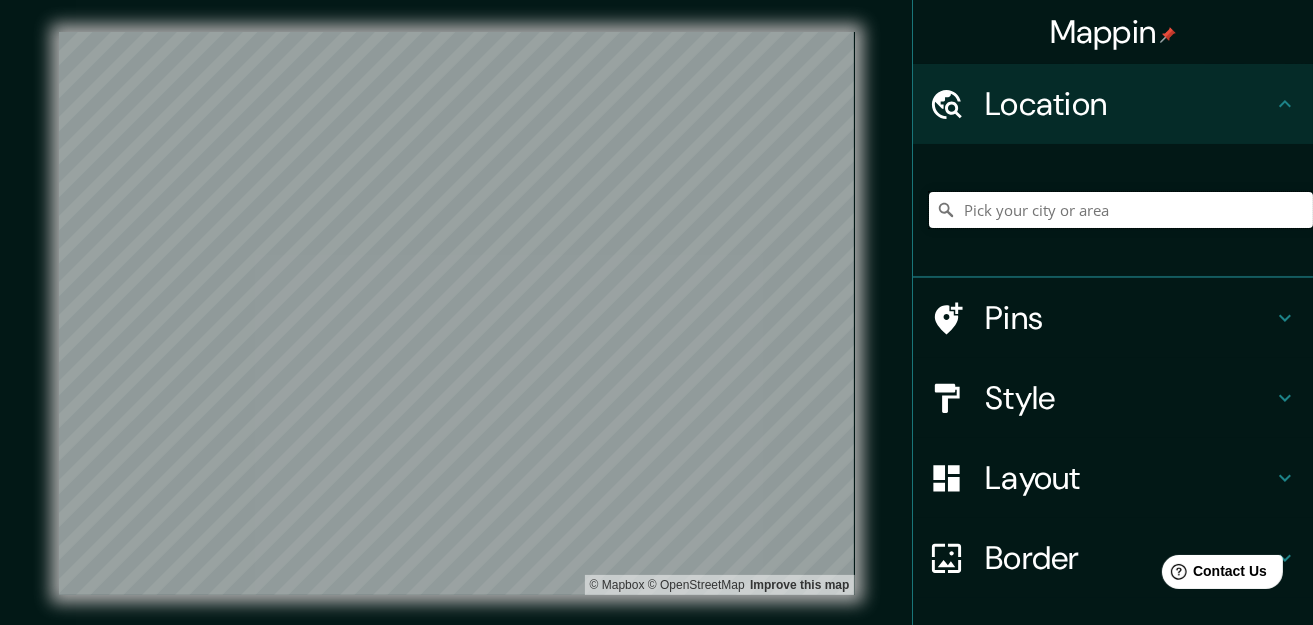 click at bounding box center (1121, 210) 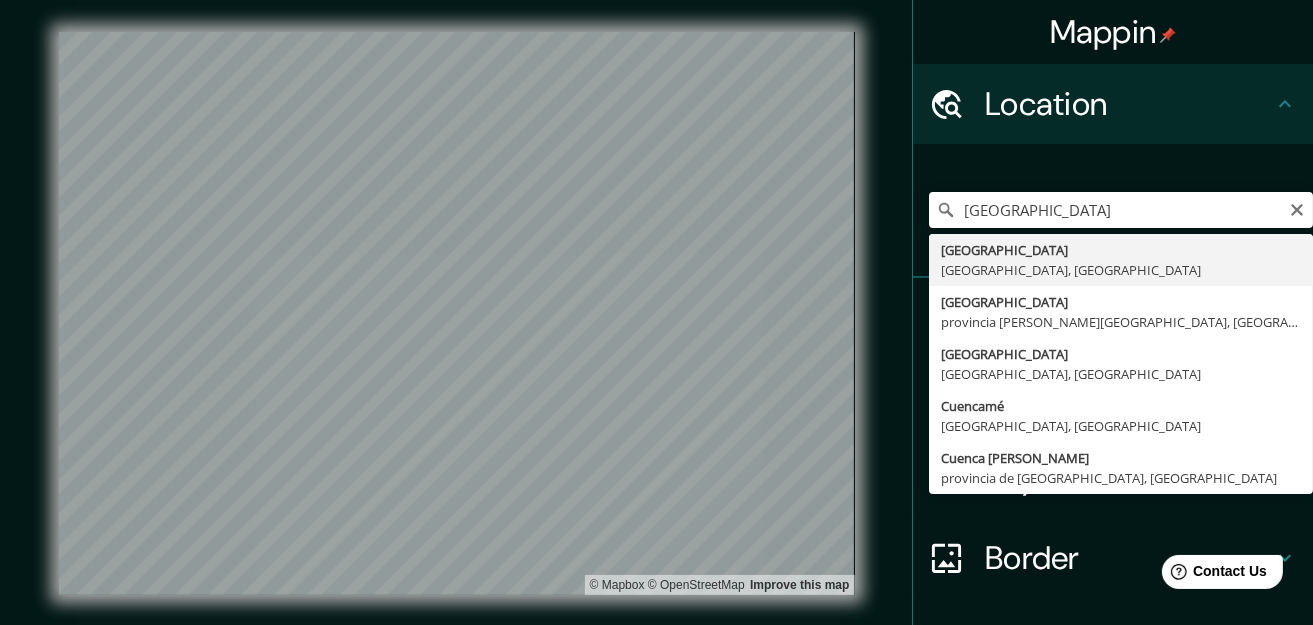 type on "[GEOGRAPHIC_DATA], [GEOGRAPHIC_DATA], [GEOGRAPHIC_DATA]" 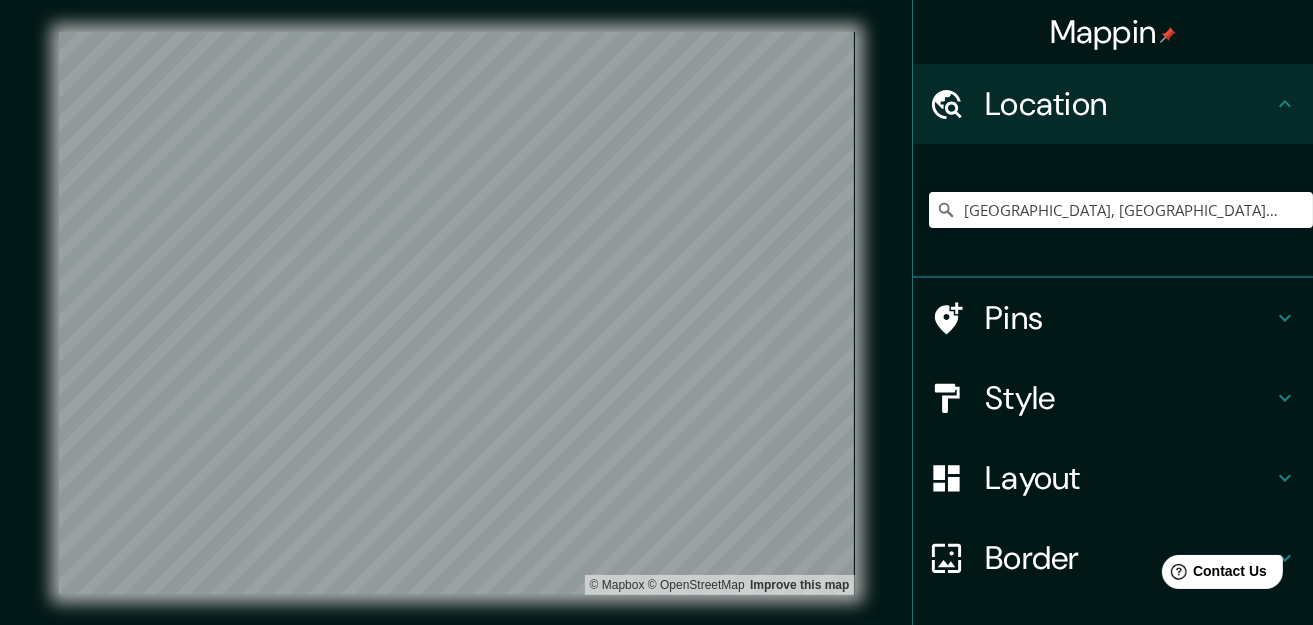 click on "Pins" at bounding box center [1129, 318] 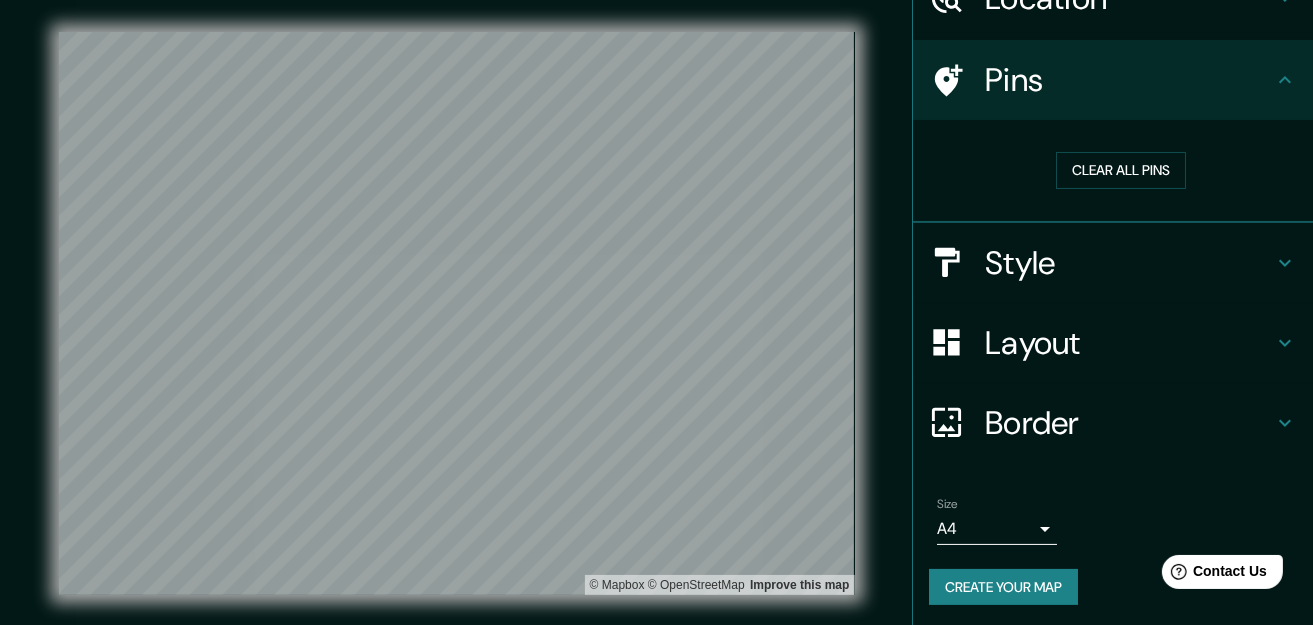 scroll, scrollTop: 106, scrollLeft: 0, axis: vertical 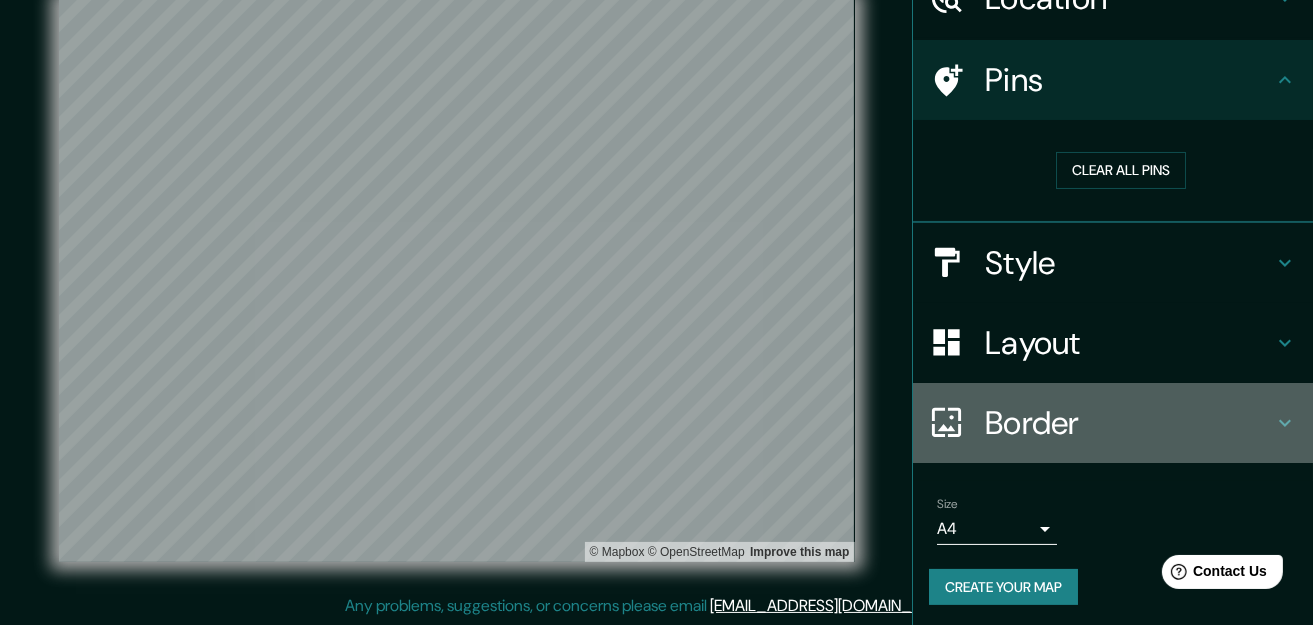 click on "Border" at bounding box center (1129, 423) 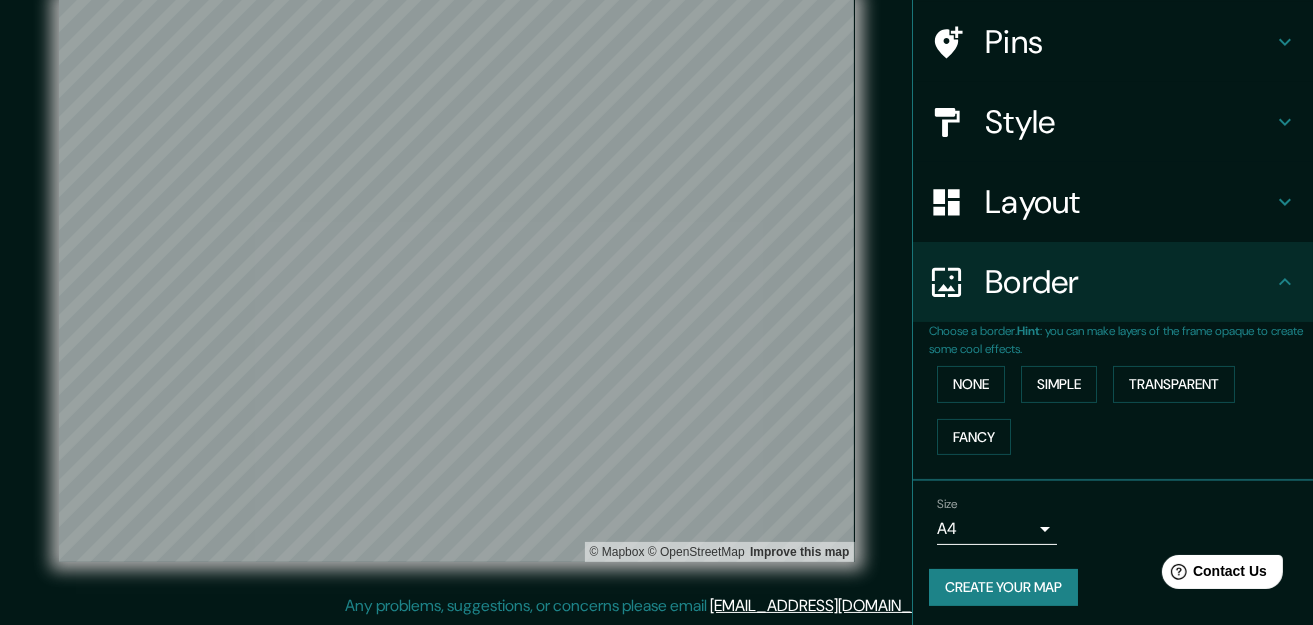 scroll, scrollTop: 145, scrollLeft: 0, axis: vertical 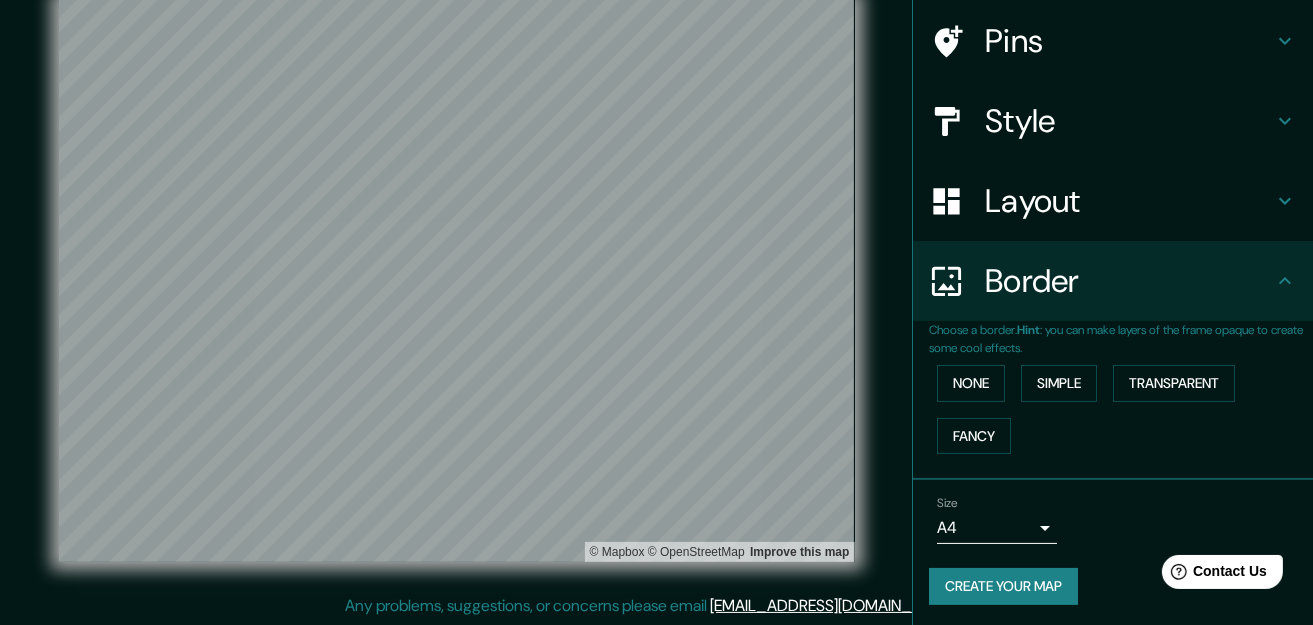 click on "Create your map" at bounding box center (1003, 586) 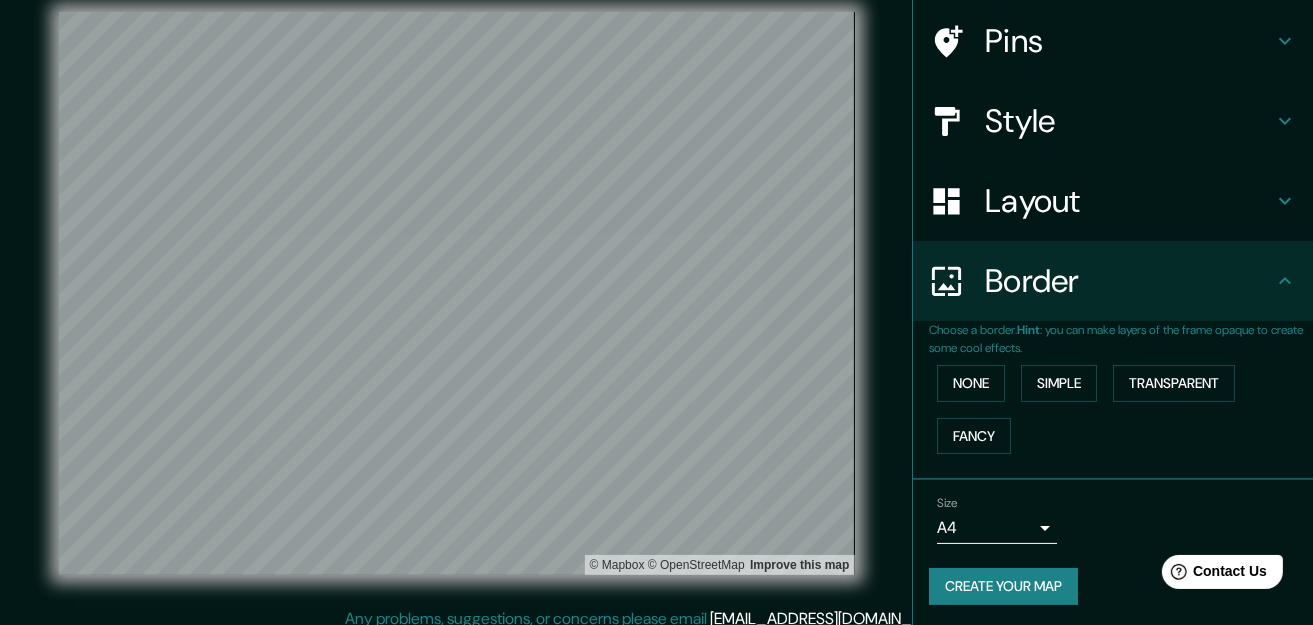 scroll, scrollTop: 33, scrollLeft: 0, axis: vertical 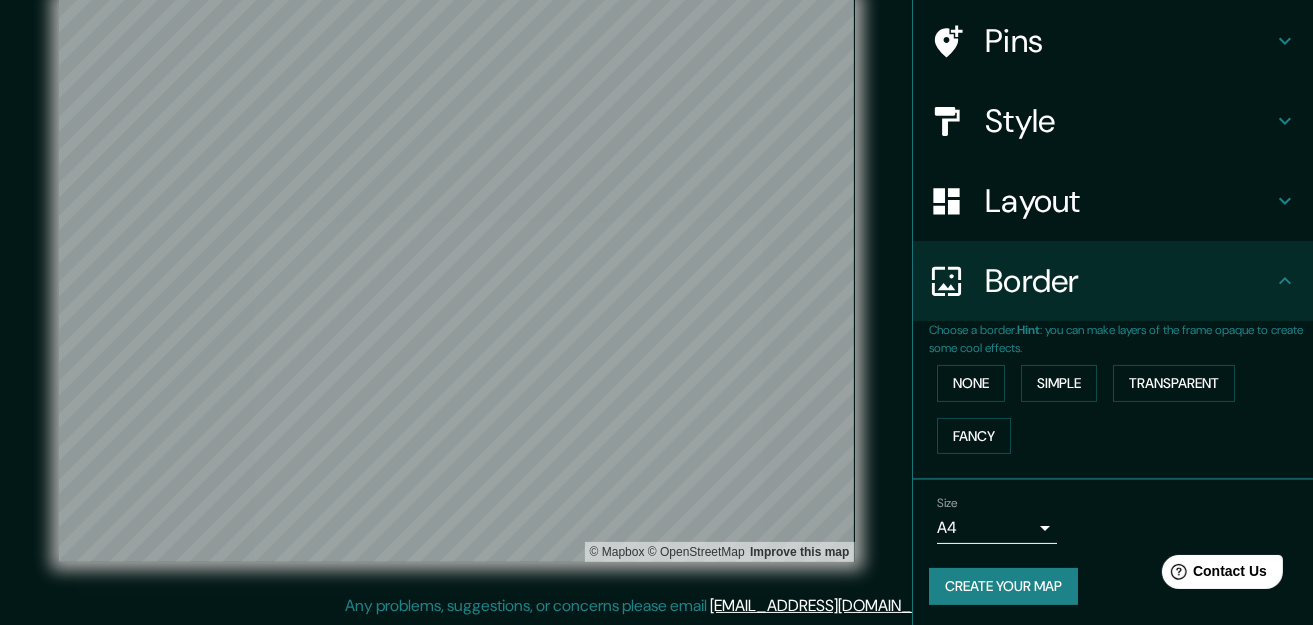 click on "Border" at bounding box center (1129, 281) 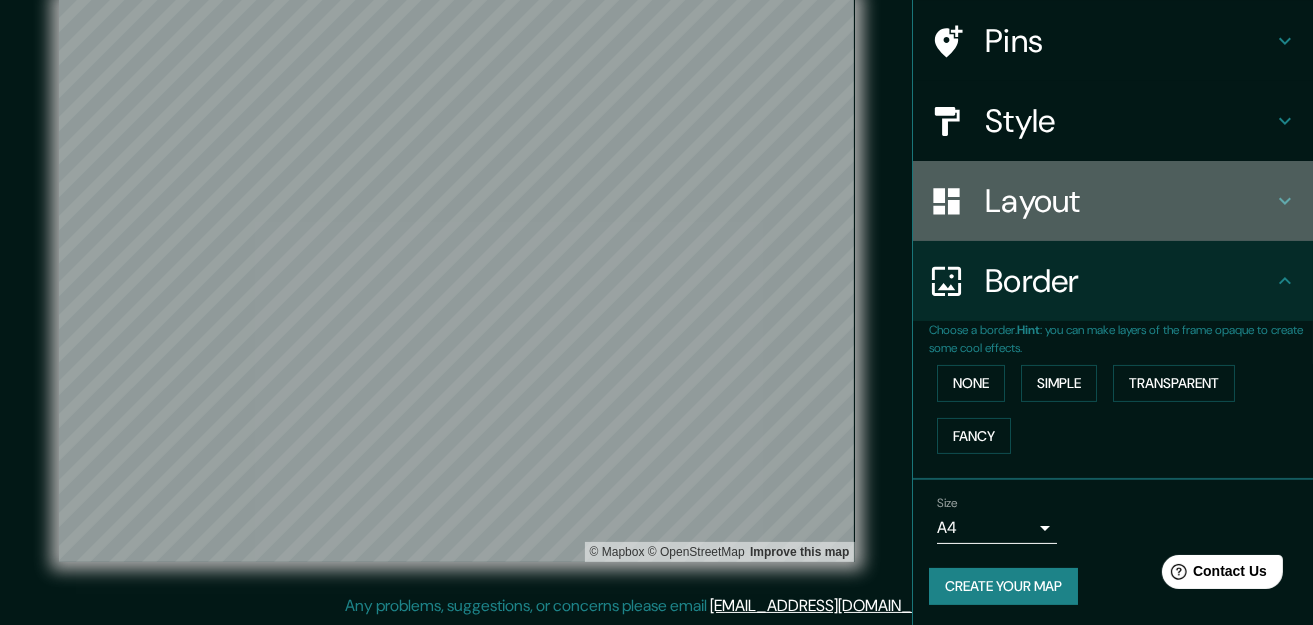 click on "Layout" at bounding box center [1113, 201] 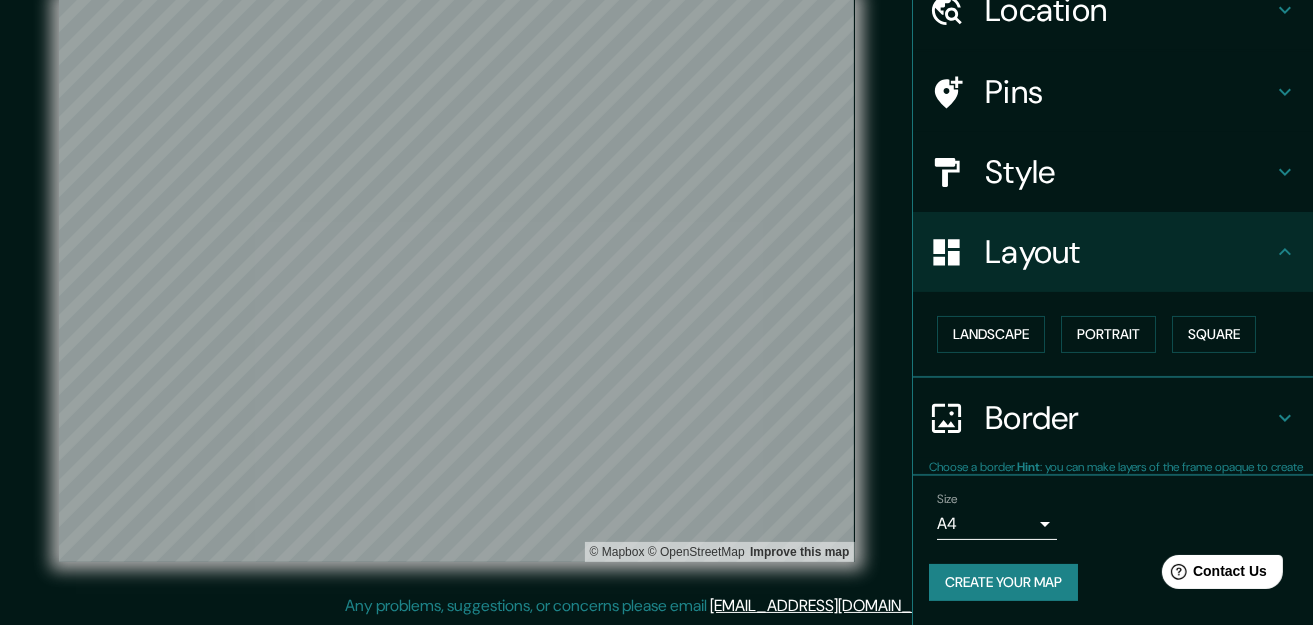scroll, scrollTop: 90, scrollLeft: 0, axis: vertical 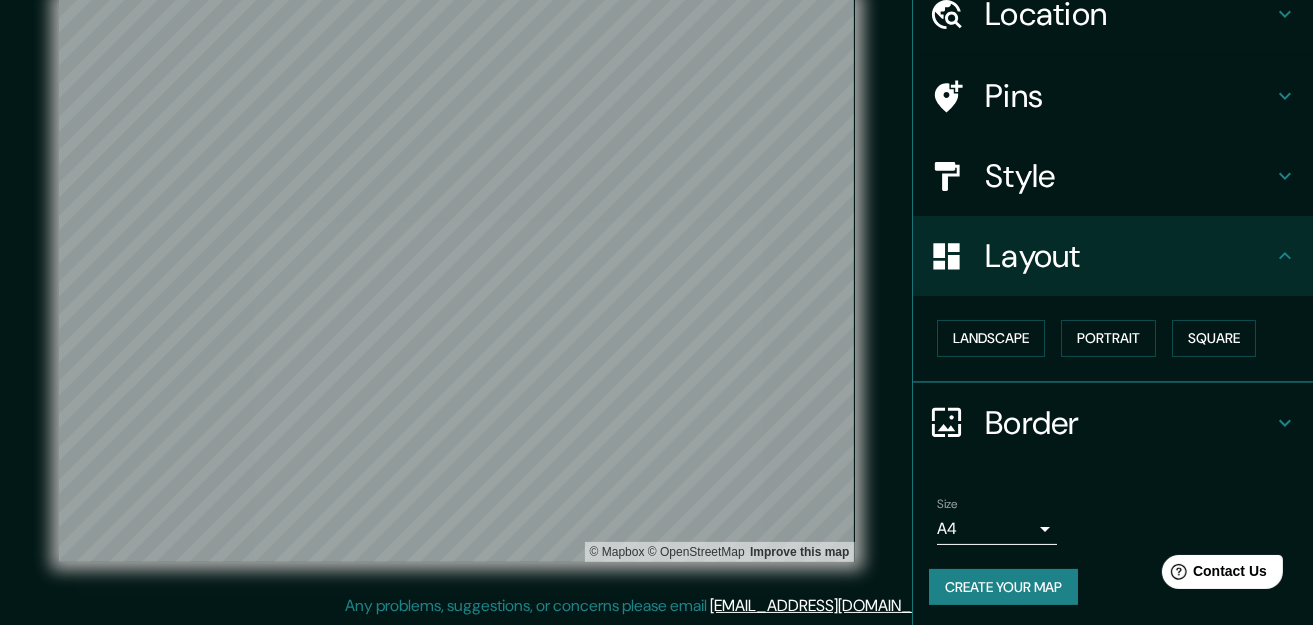 click on "Layout" at bounding box center [1129, 256] 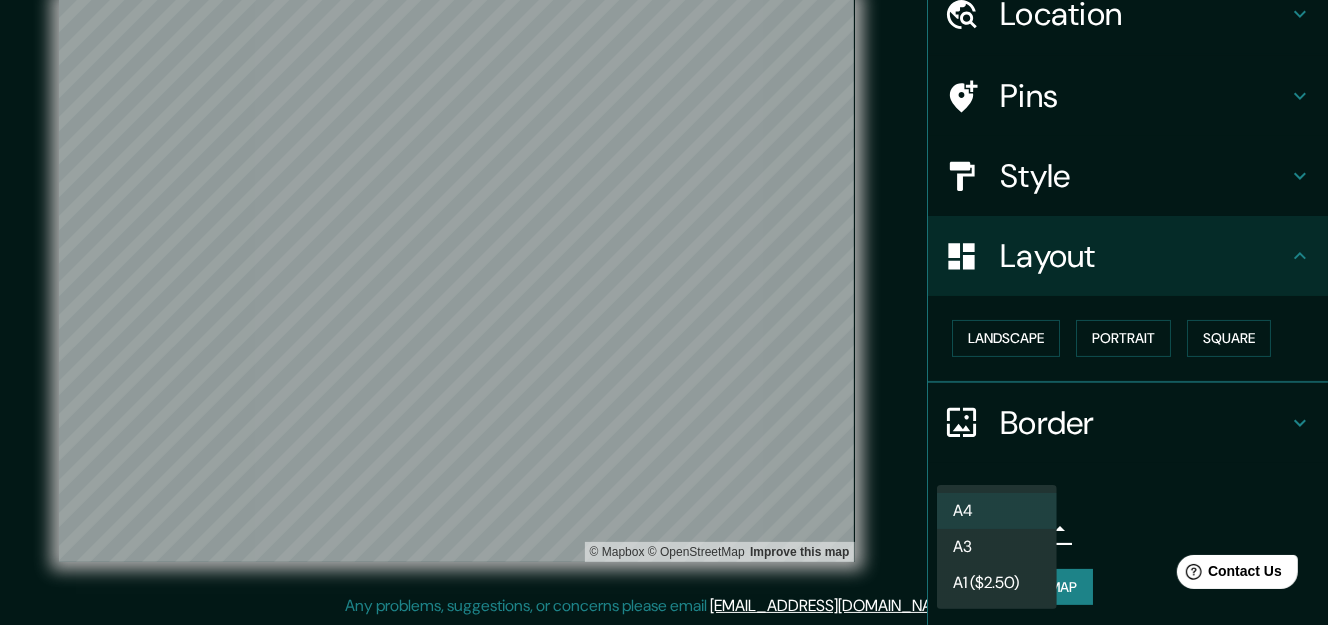 click on "Mappin Location [GEOGRAPHIC_DATA], [GEOGRAPHIC_DATA], [GEOGRAPHIC_DATA] Pins Style Layout Landscape Portrait Square Border Choose a border.  Hint : you can make layers of the frame opaque to create some cool effects. None Simple Transparent Fancy Size A4 single Create your map © Mapbox   © OpenStreetMap   Improve this map Any problems, suggestions, or concerns please email    [EMAIL_ADDRESS][DOMAIN_NAME] . . . A4 A3 A1 ($2.50)" at bounding box center [664, 279] 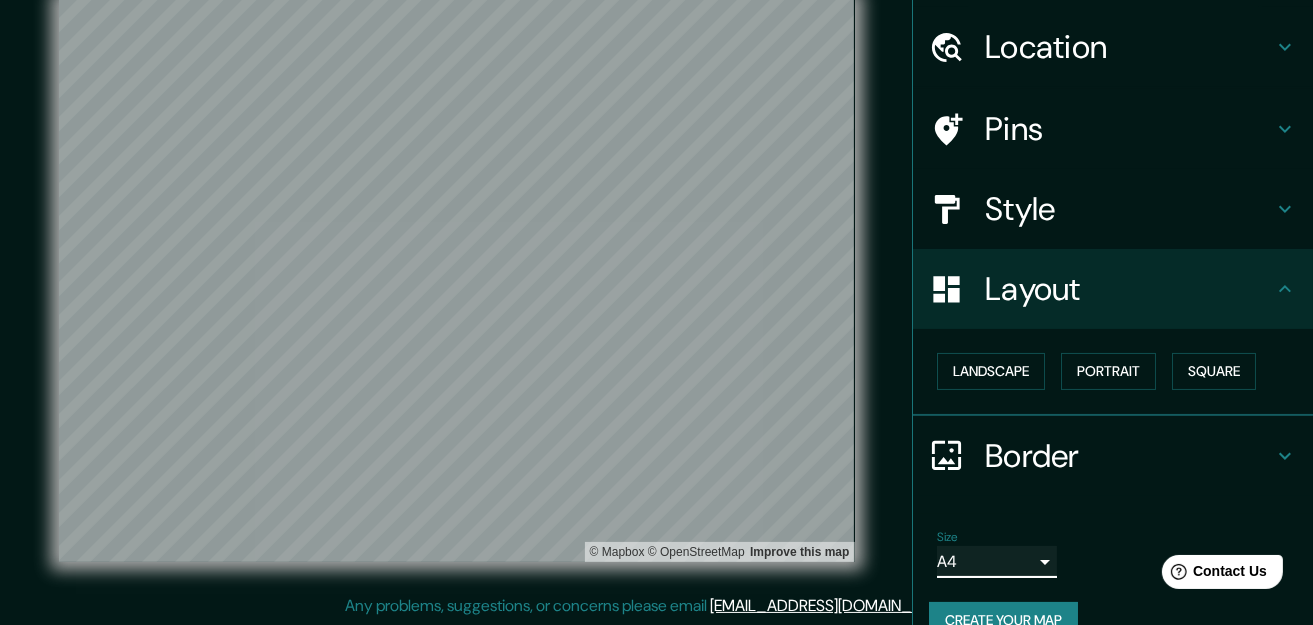 scroll, scrollTop: 0, scrollLeft: 0, axis: both 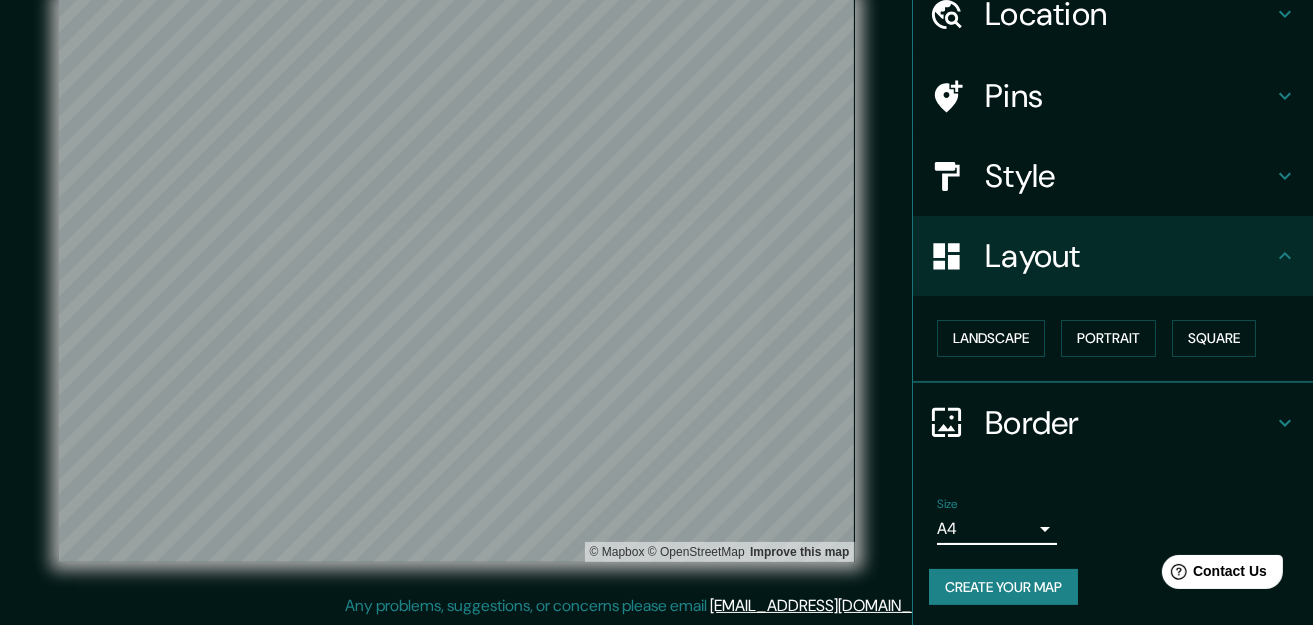 click on "Create your map" at bounding box center (1003, 587) 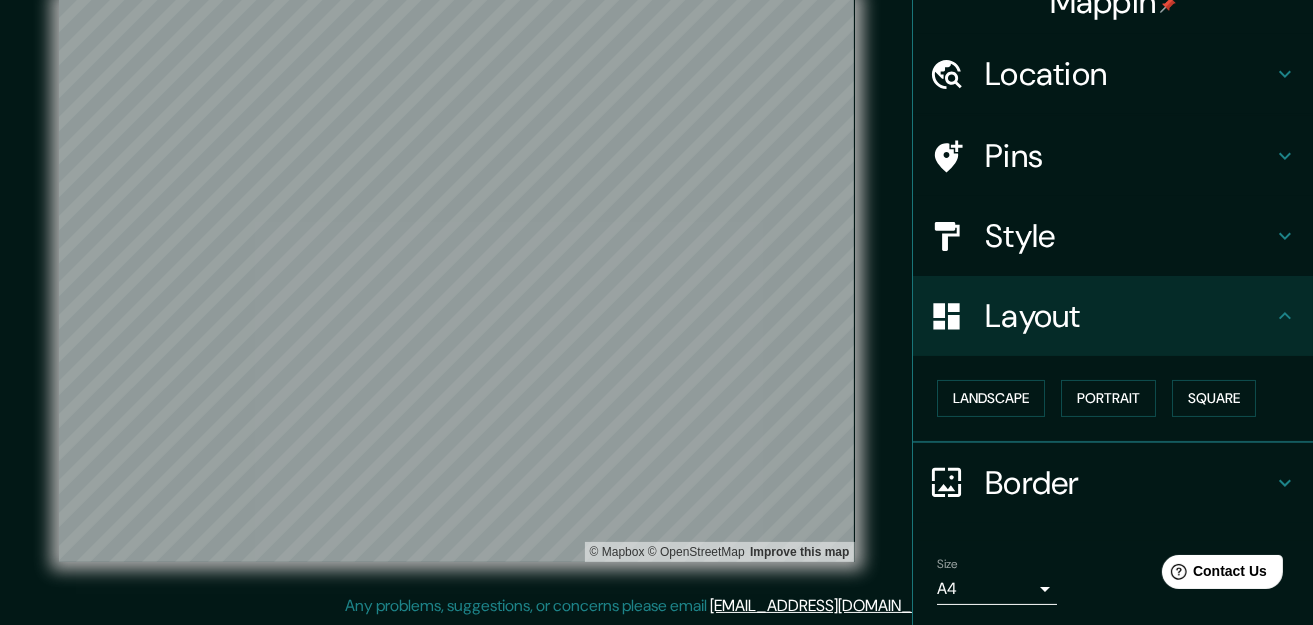 scroll, scrollTop: 0, scrollLeft: 0, axis: both 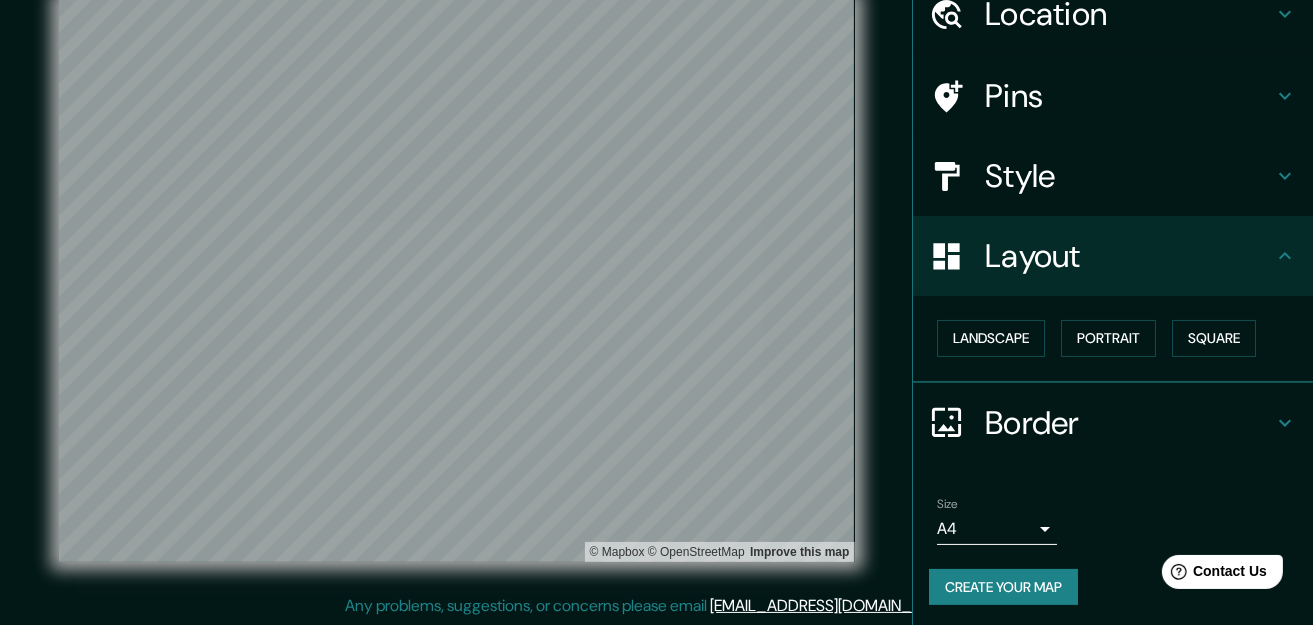 click on "Create your map" at bounding box center (1003, 587) 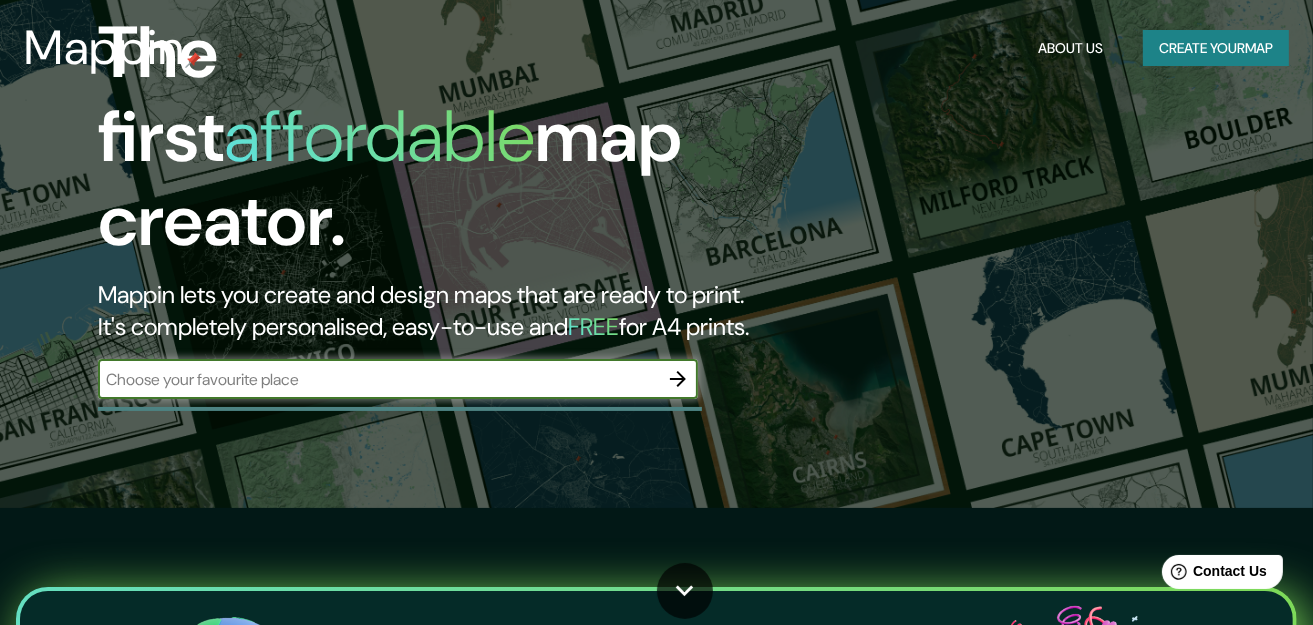 scroll, scrollTop: 0, scrollLeft: 0, axis: both 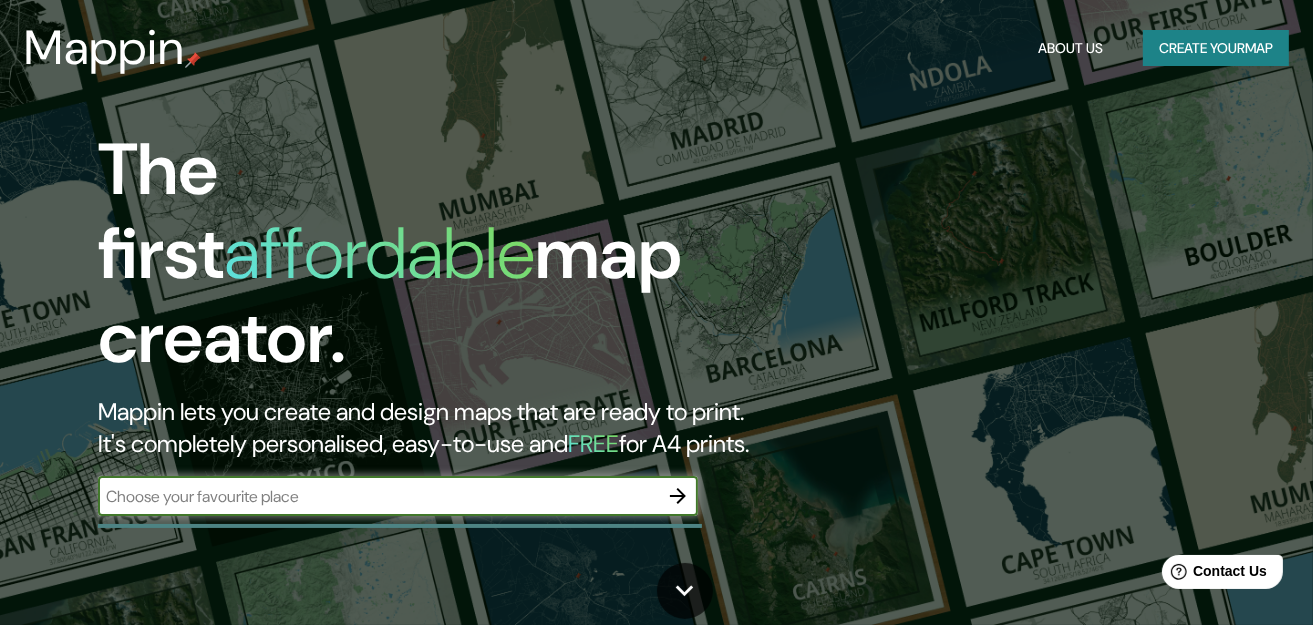 click on "Create your   map" at bounding box center [1216, 48] 